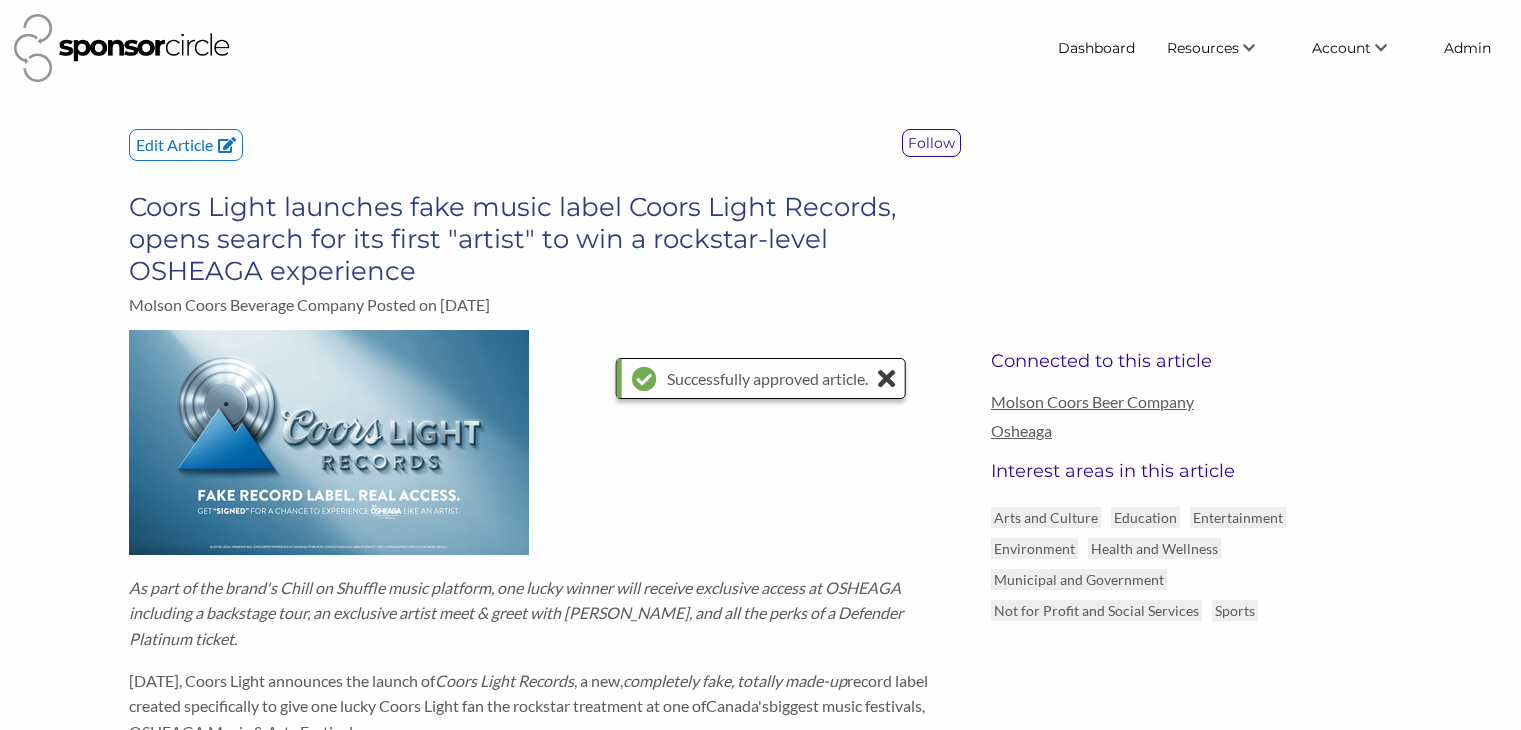 scroll, scrollTop: 0, scrollLeft: 0, axis: both 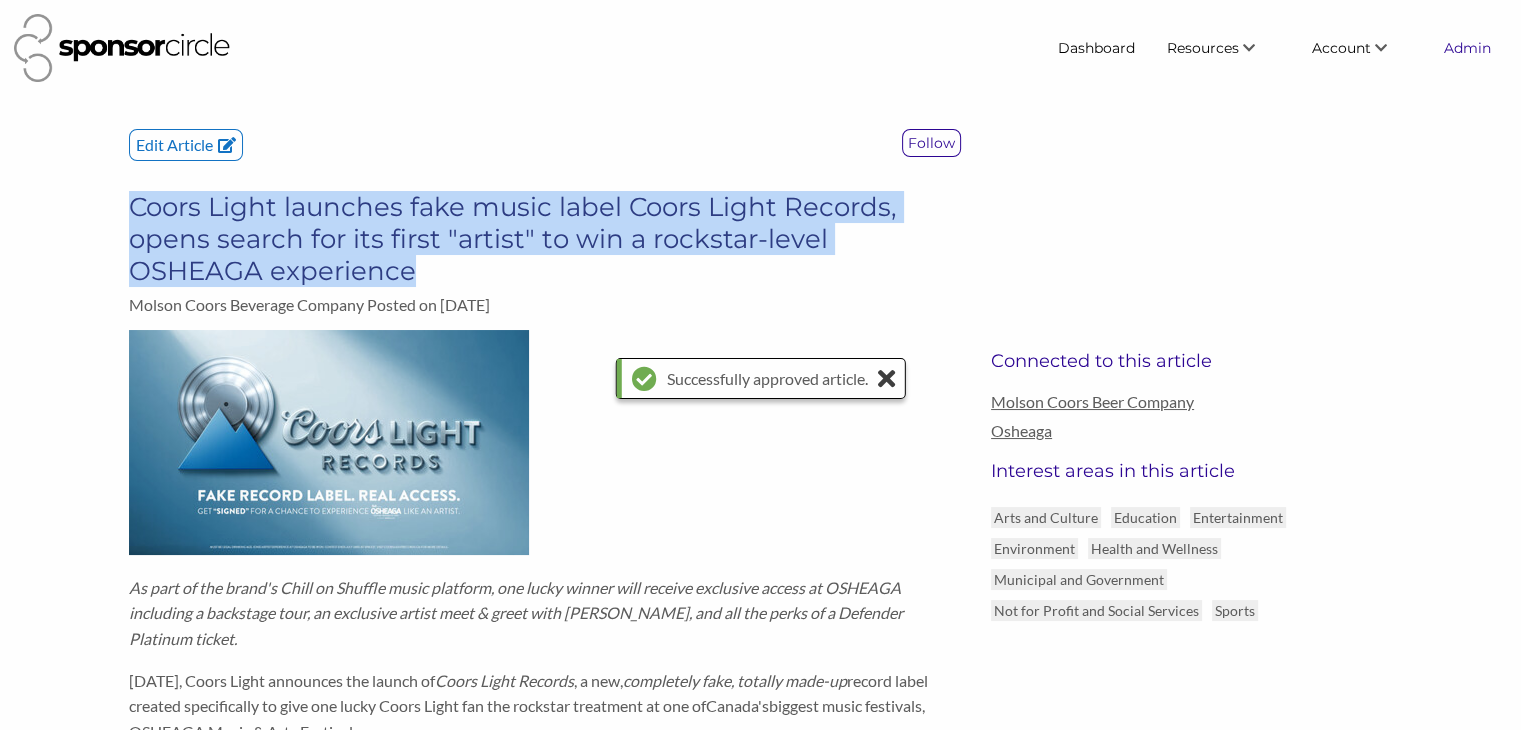 click on "Admin" at bounding box center [1467, 48] 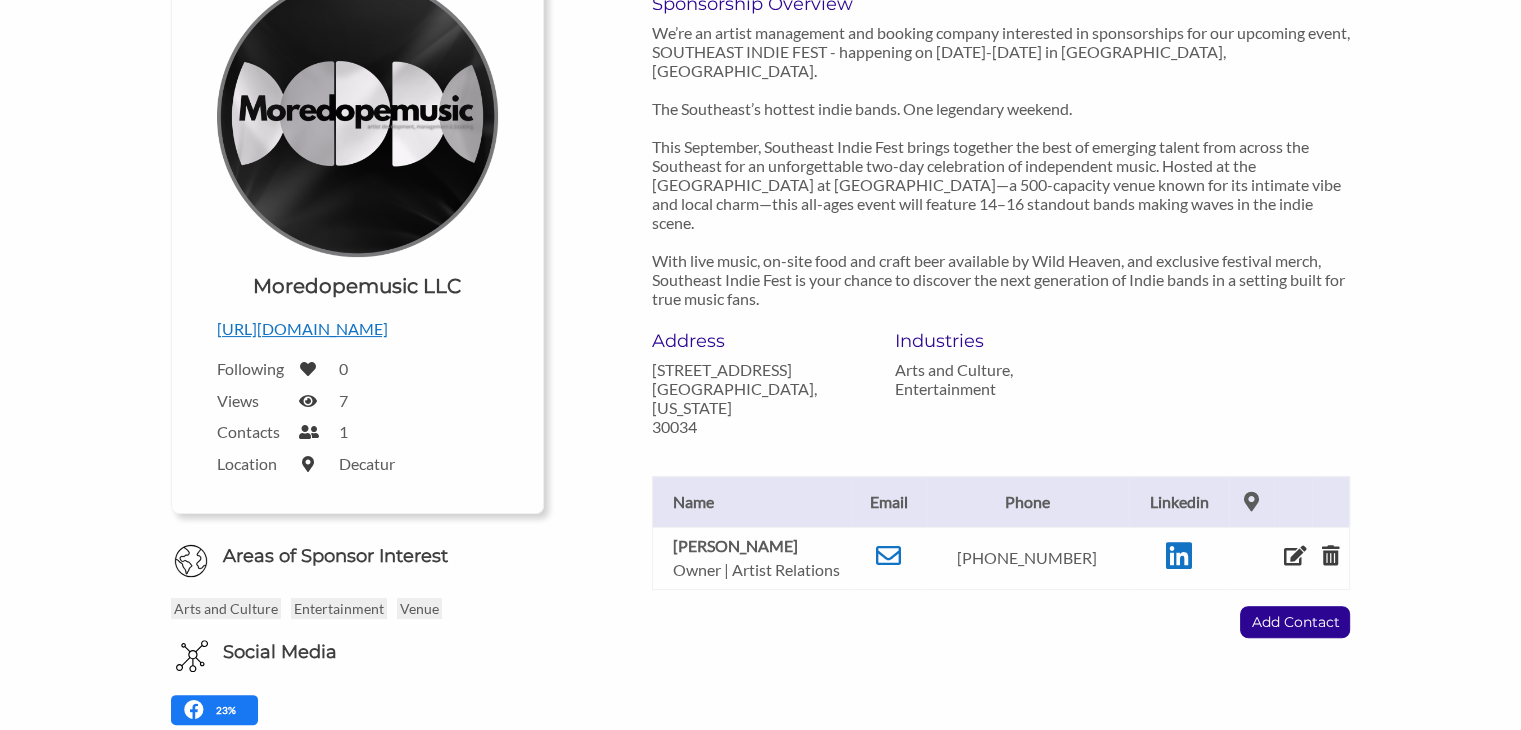 scroll, scrollTop: 366, scrollLeft: 0, axis: vertical 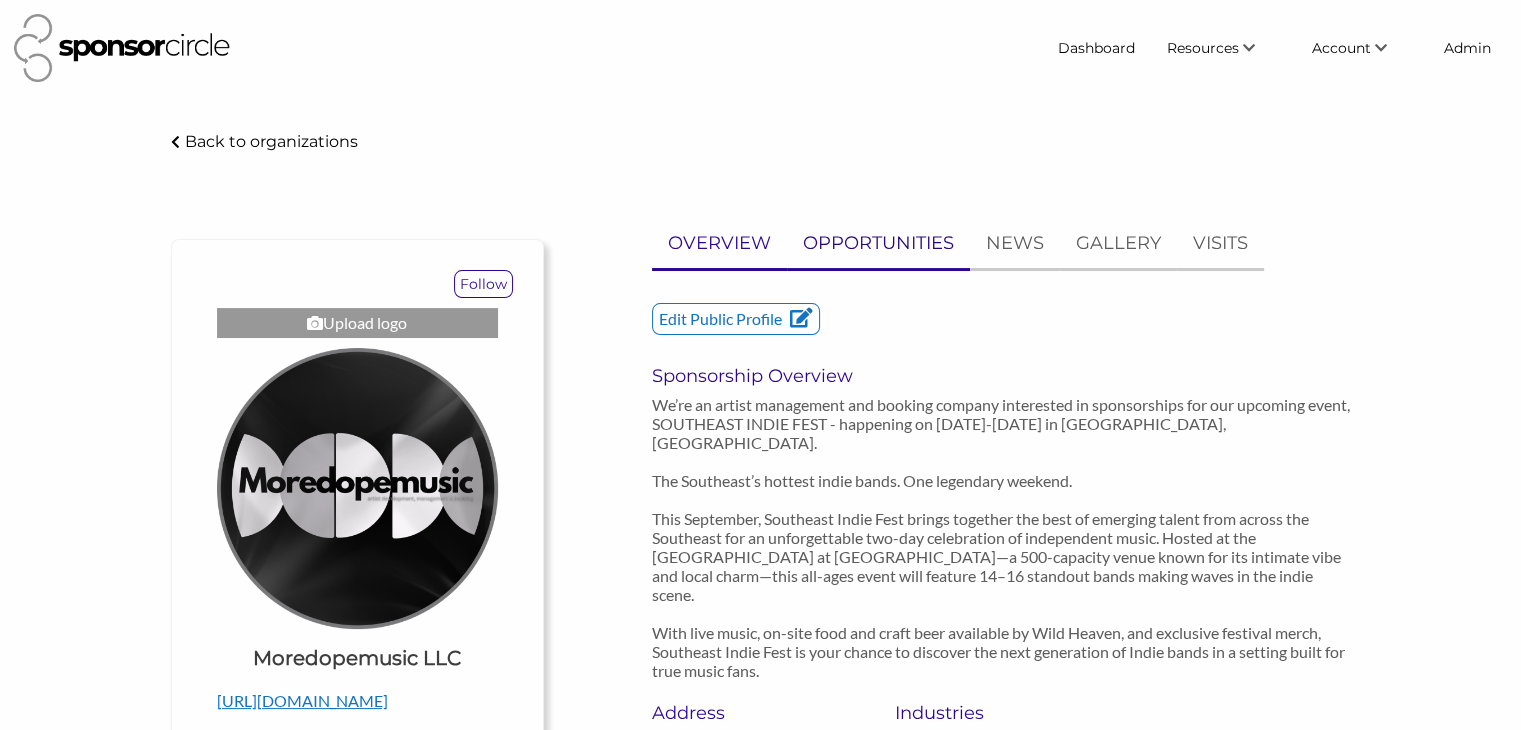 click on "OPPORTUNITIES" at bounding box center (878, 243) 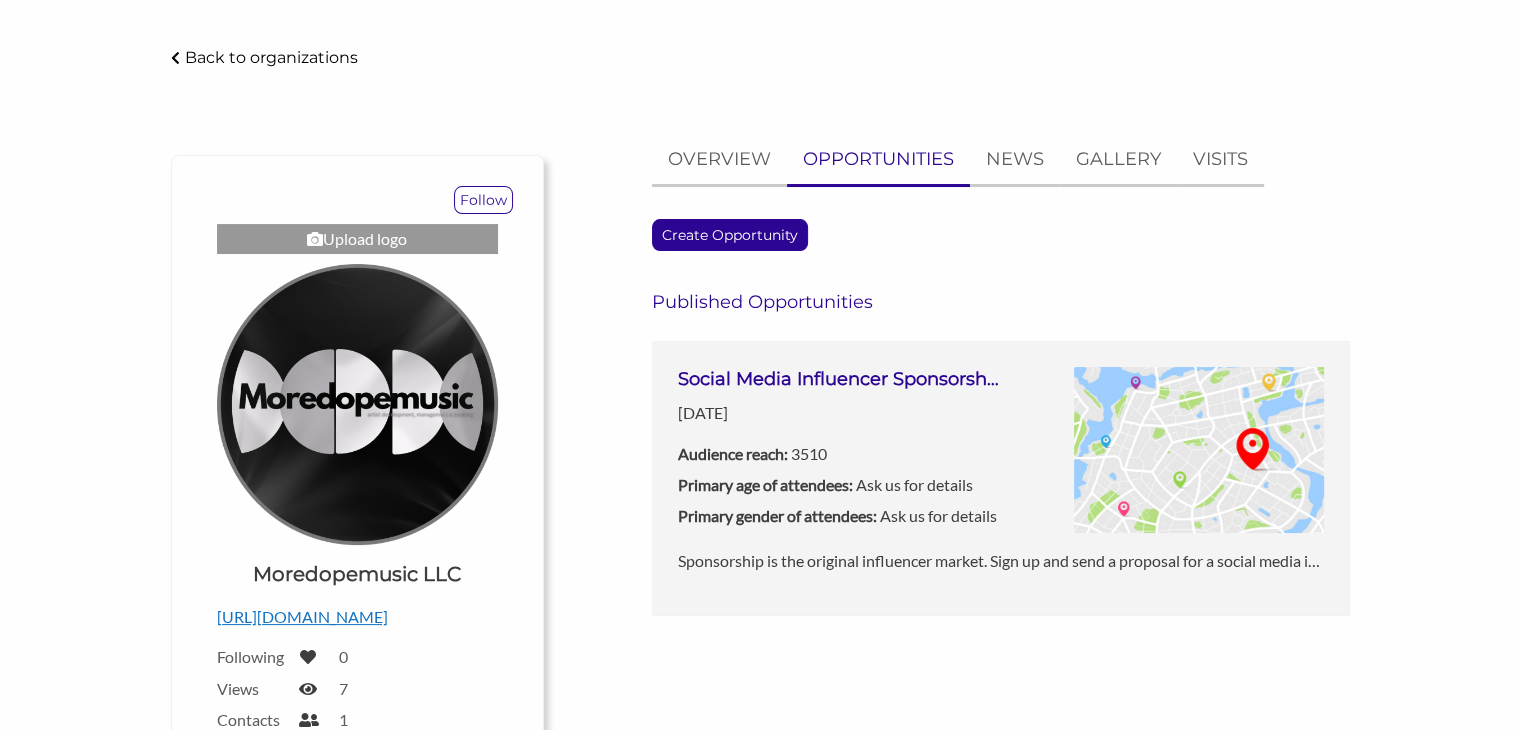 scroll, scrollTop: 0, scrollLeft: 0, axis: both 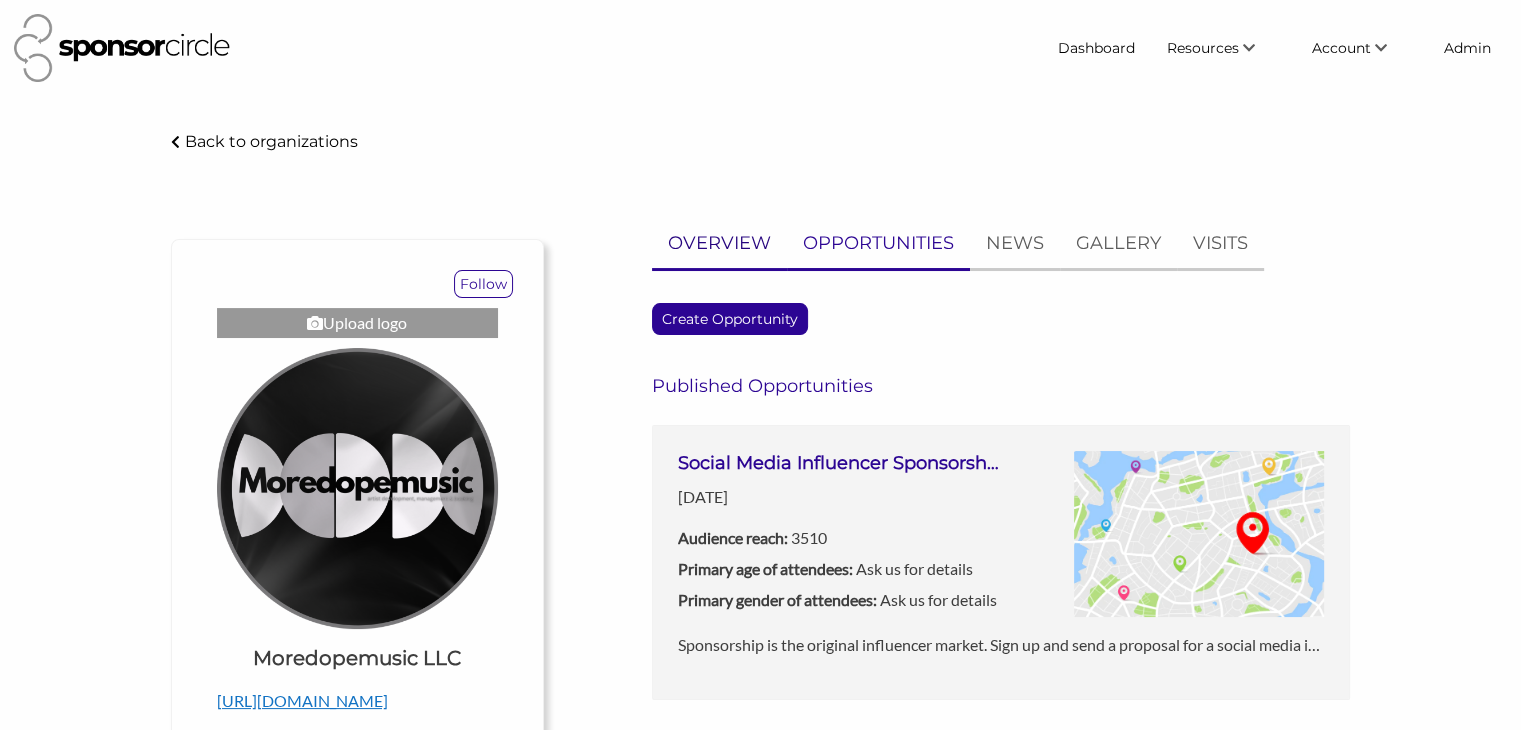 click on "OVERVIEW" at bounding box center (719, 243) 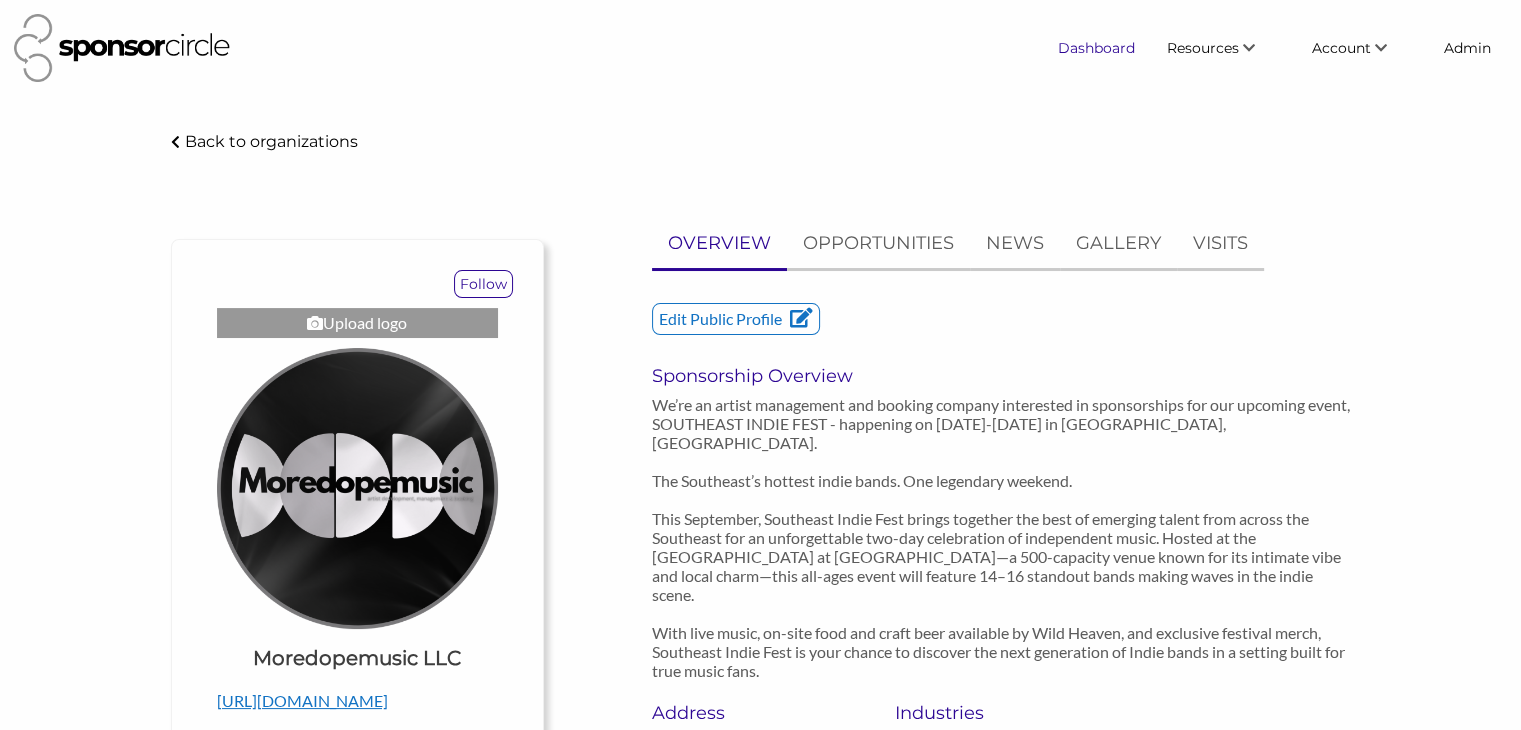 click on "Dashboard" at bounding box center [1096, 48] 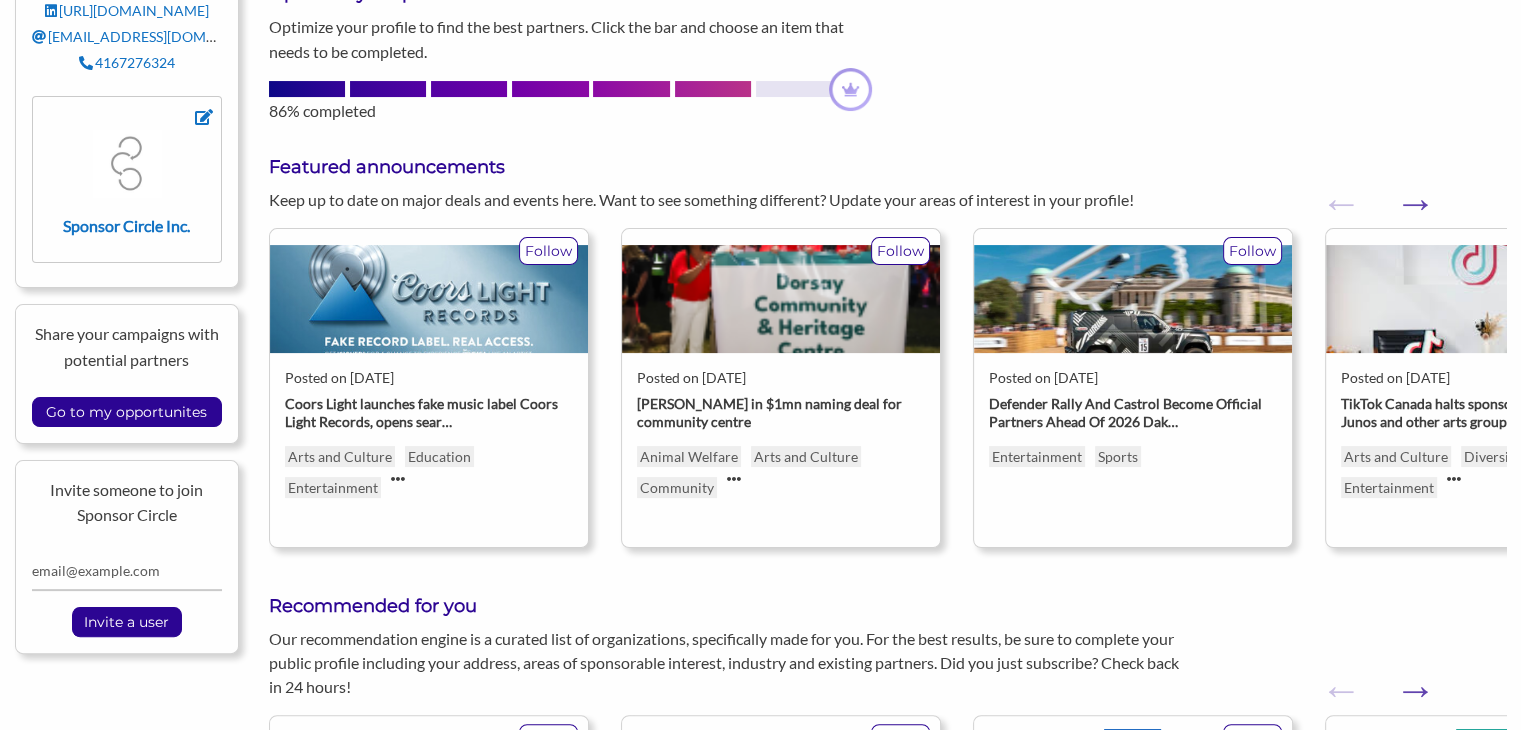 scroll, scrollTop: 340, scrollLeft: 0, axis: vertical 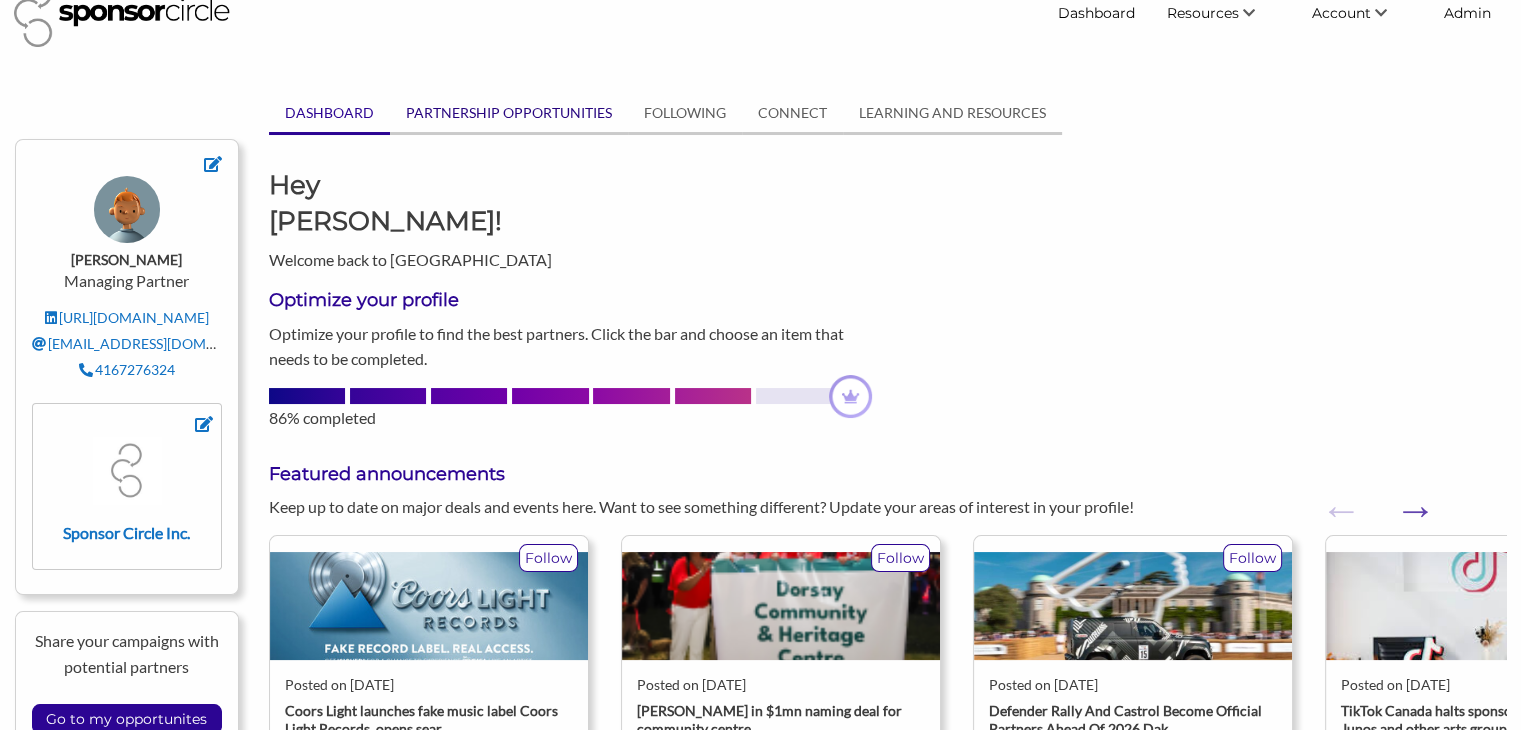 click on "PARTNERSHIP OPPORTUNITIES" at bounding box center (509, 113) 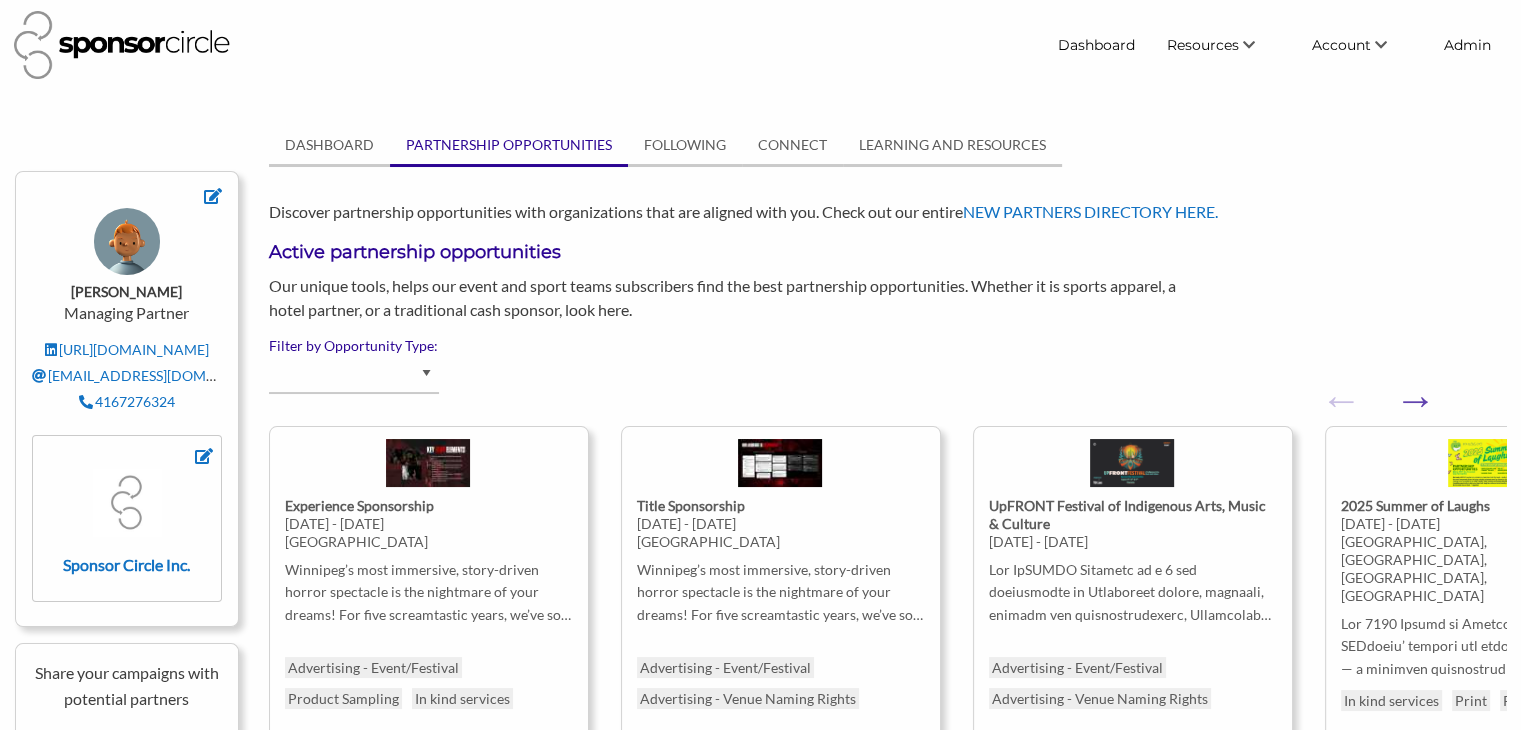 scroll, scrollTop: 4, scrollLeft: 0, axis: vertical 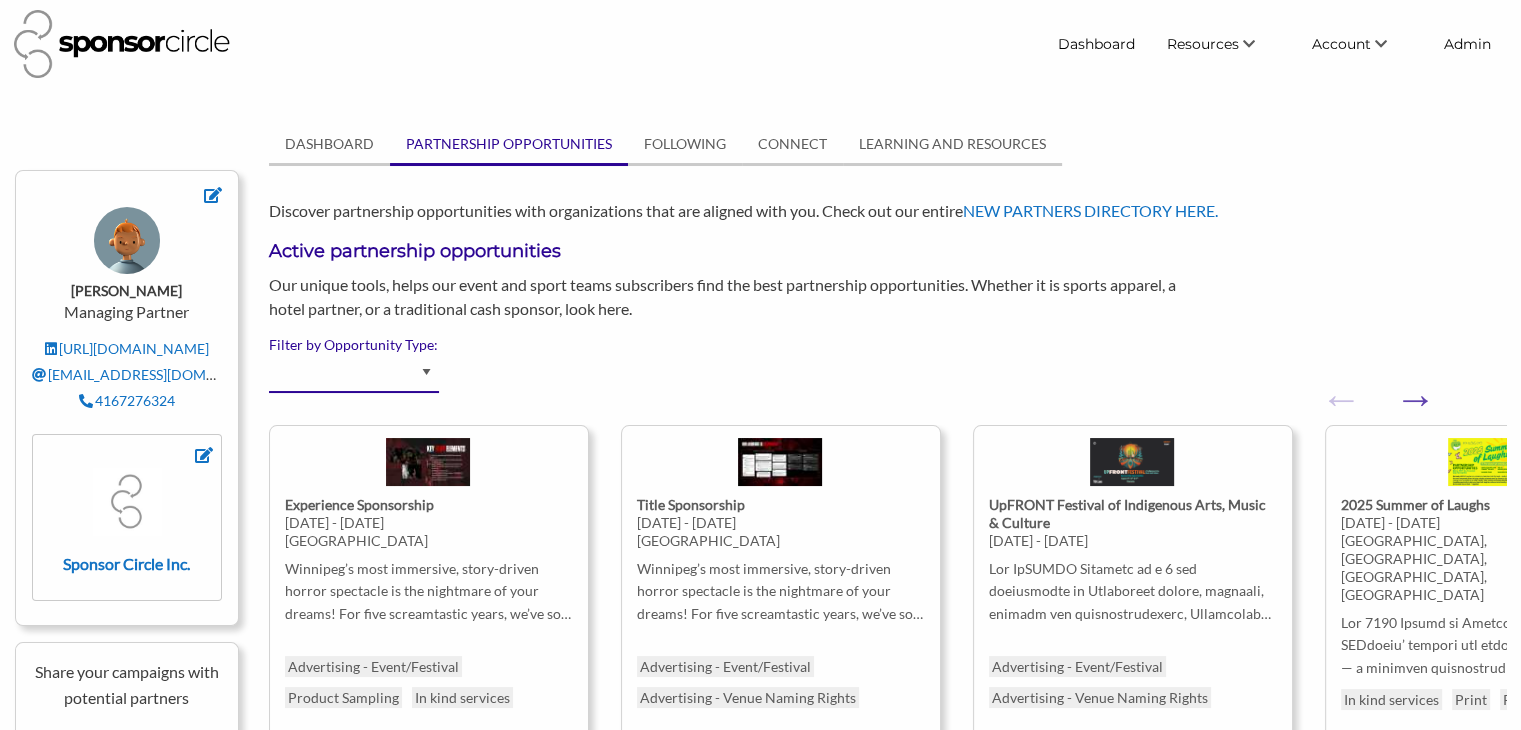 click on "Advertising - Event/Festival Advertising - Influencer (Athlete, Celebrity) Advertising - Media Advertising - Online Event Advertising - Podcast Advertising - Social and Digital Advertising - Venue Naming Rights Apparel Audio Visual  Beverage - Alcoholic Beverage - Non-Alcoholic Catering Exhibitor Hotel Accommodation Partner In kind services Performers Print Product Sampling Ticketing Transportation and Logistics Venue/Event Spaces" at bounding box center [354, 373] 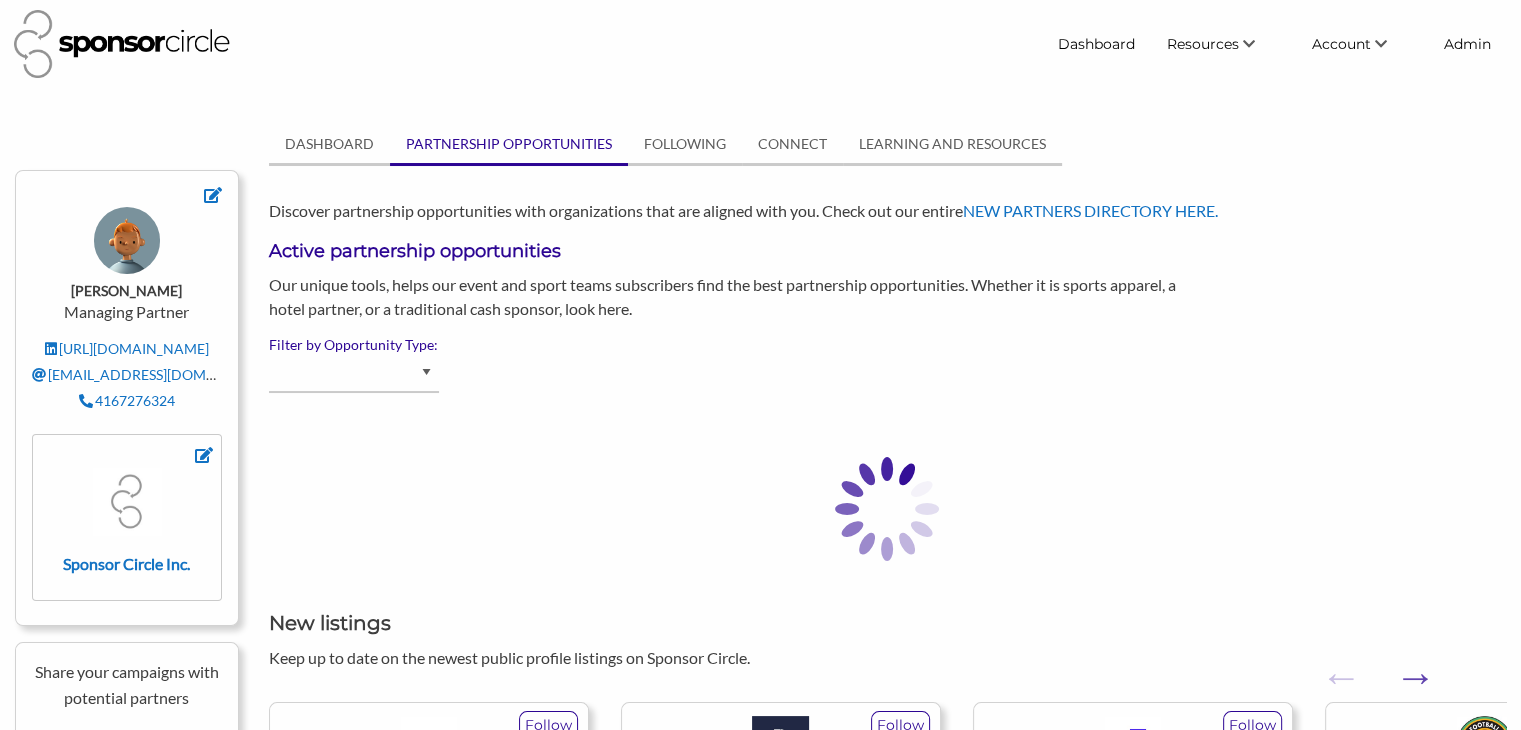 select on "Beverage - Alcoholic" 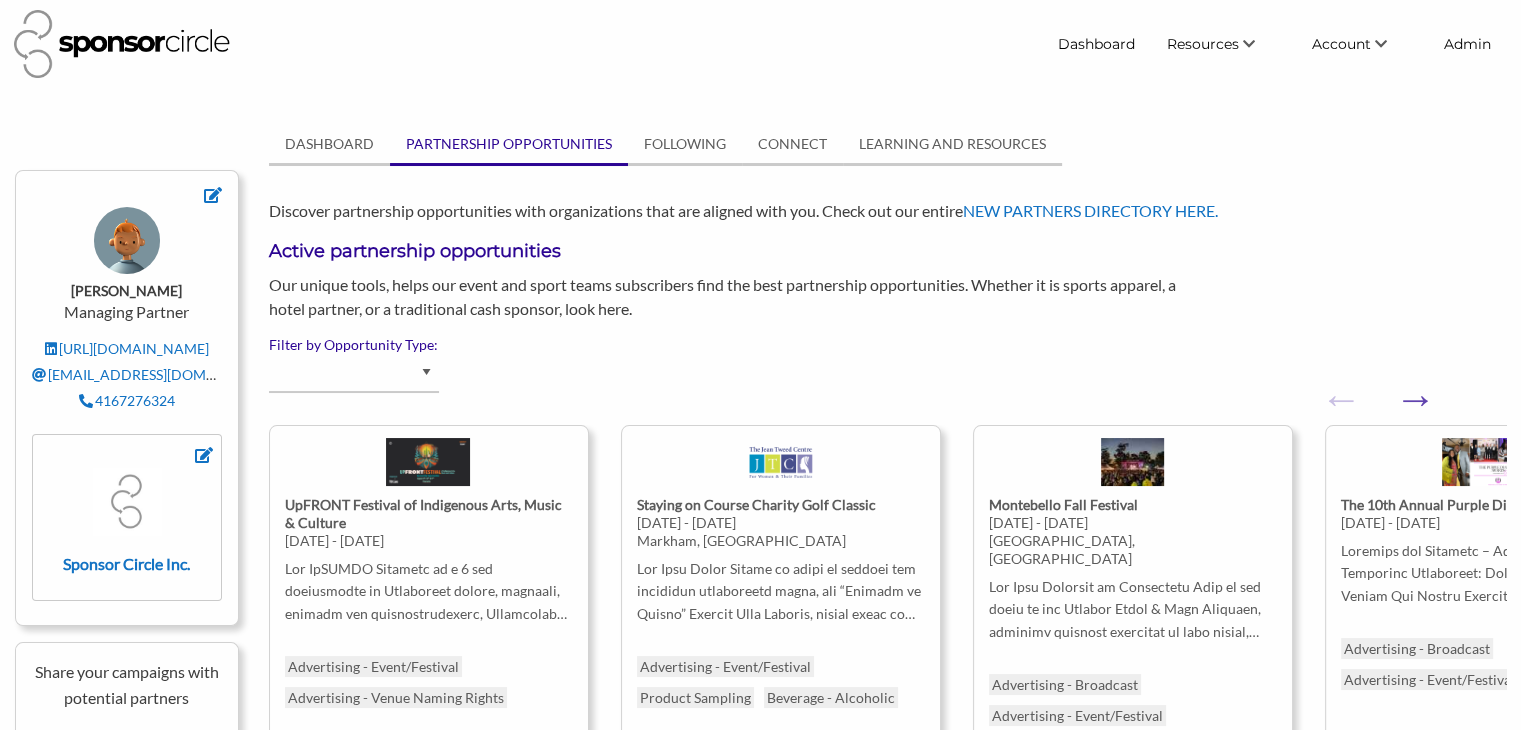 select on "Beverage - Alcoholic" 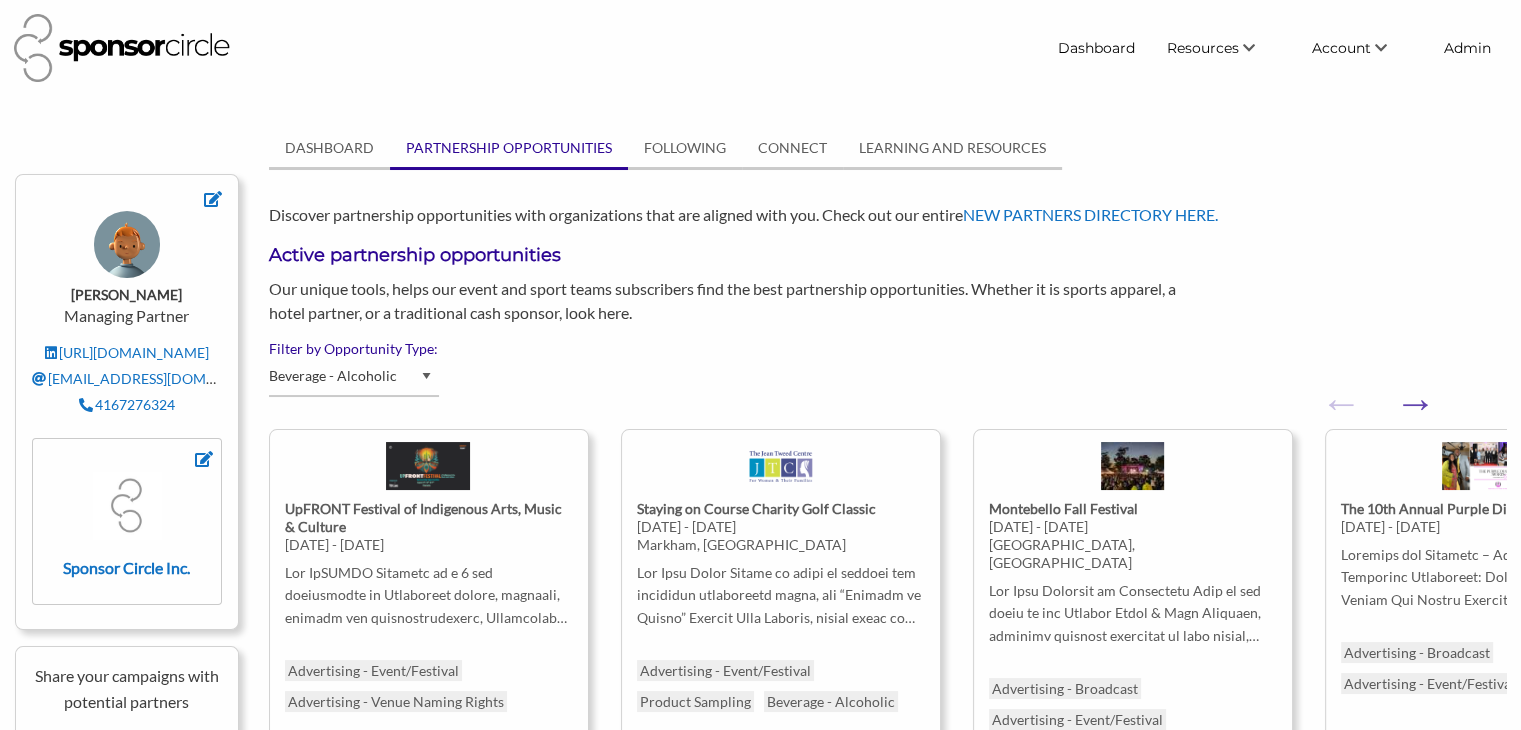 scroll, scrollTop: 0, scrollLeft: 0, axis: both 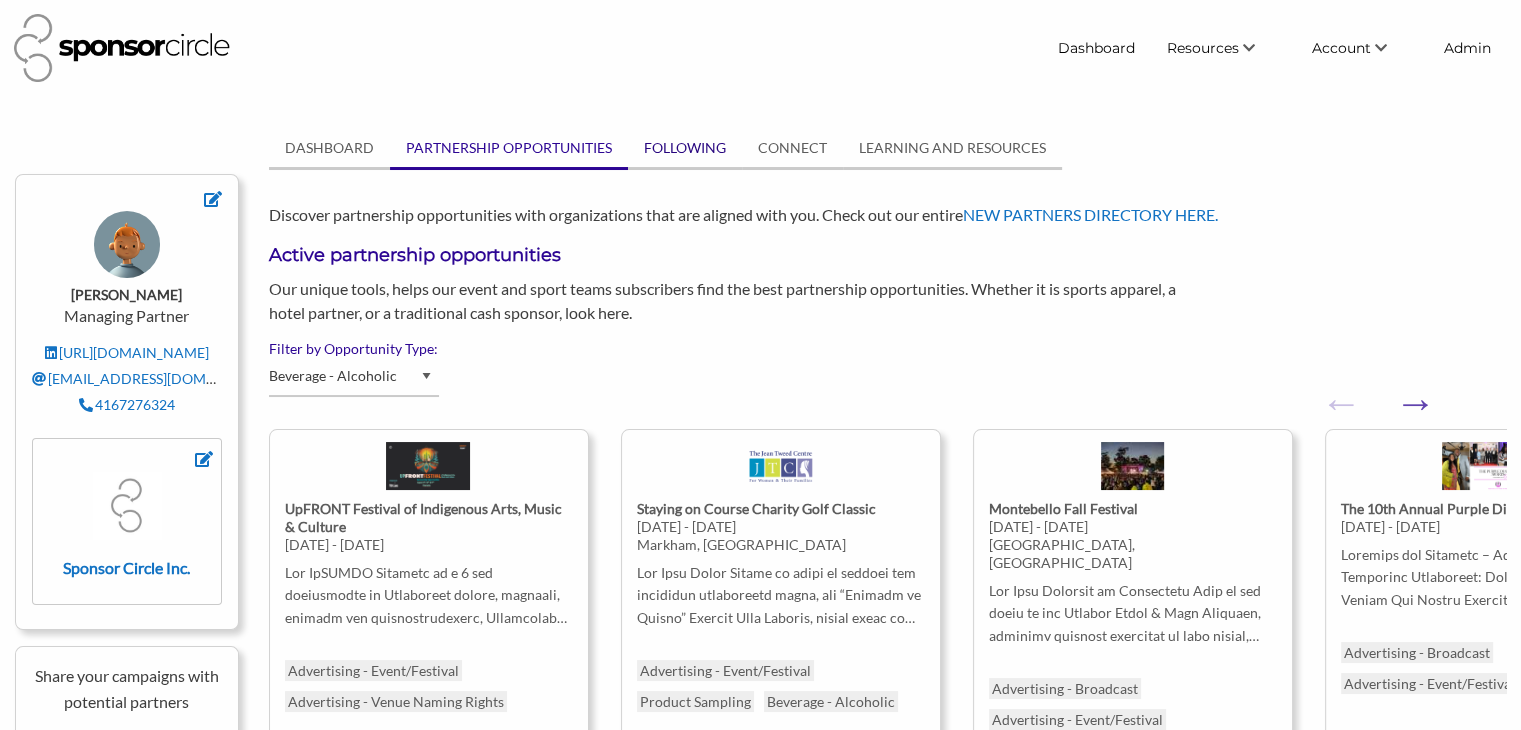 click on "FOLLOWING" at bounding box center (685, 148) 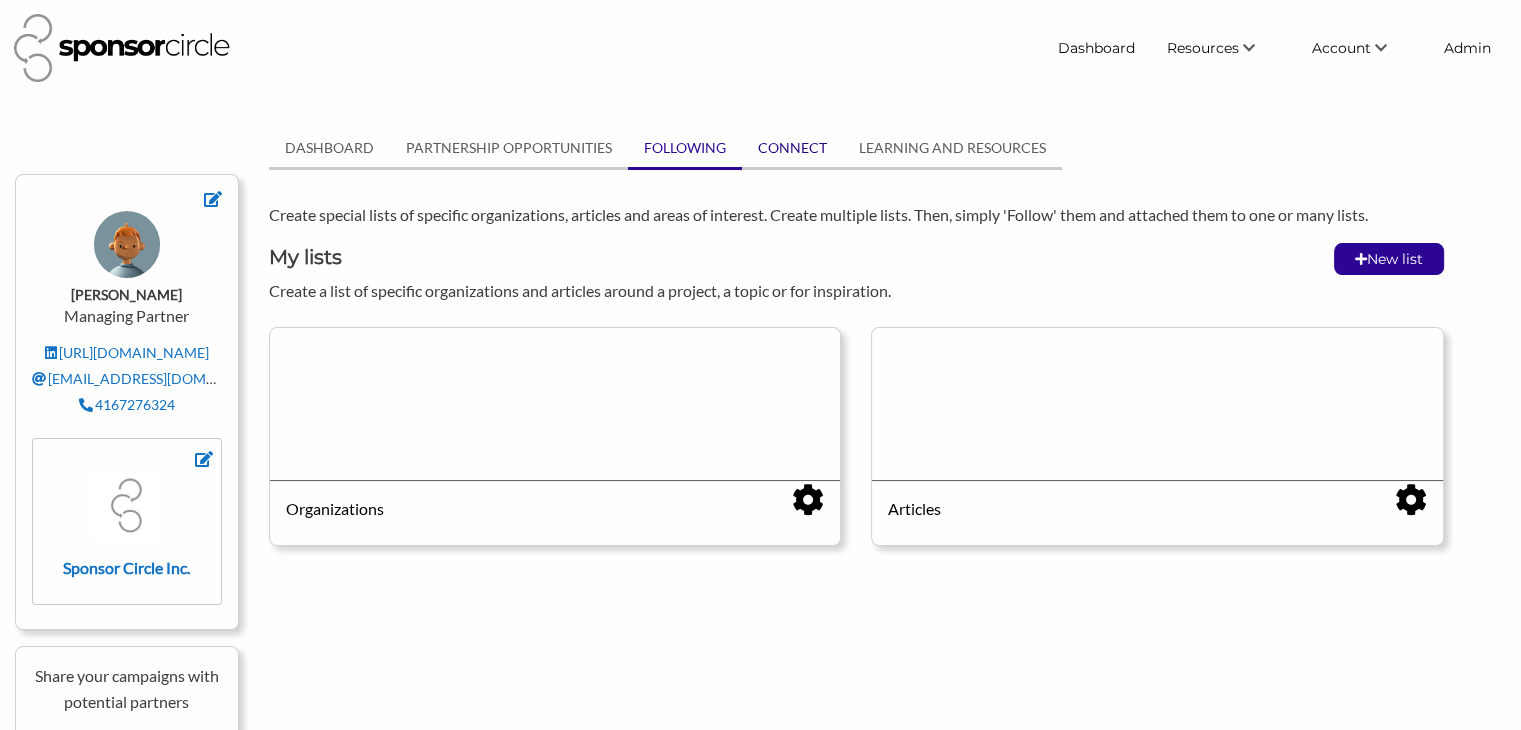 click on "CONNECT" at bounding box center [792, 148] 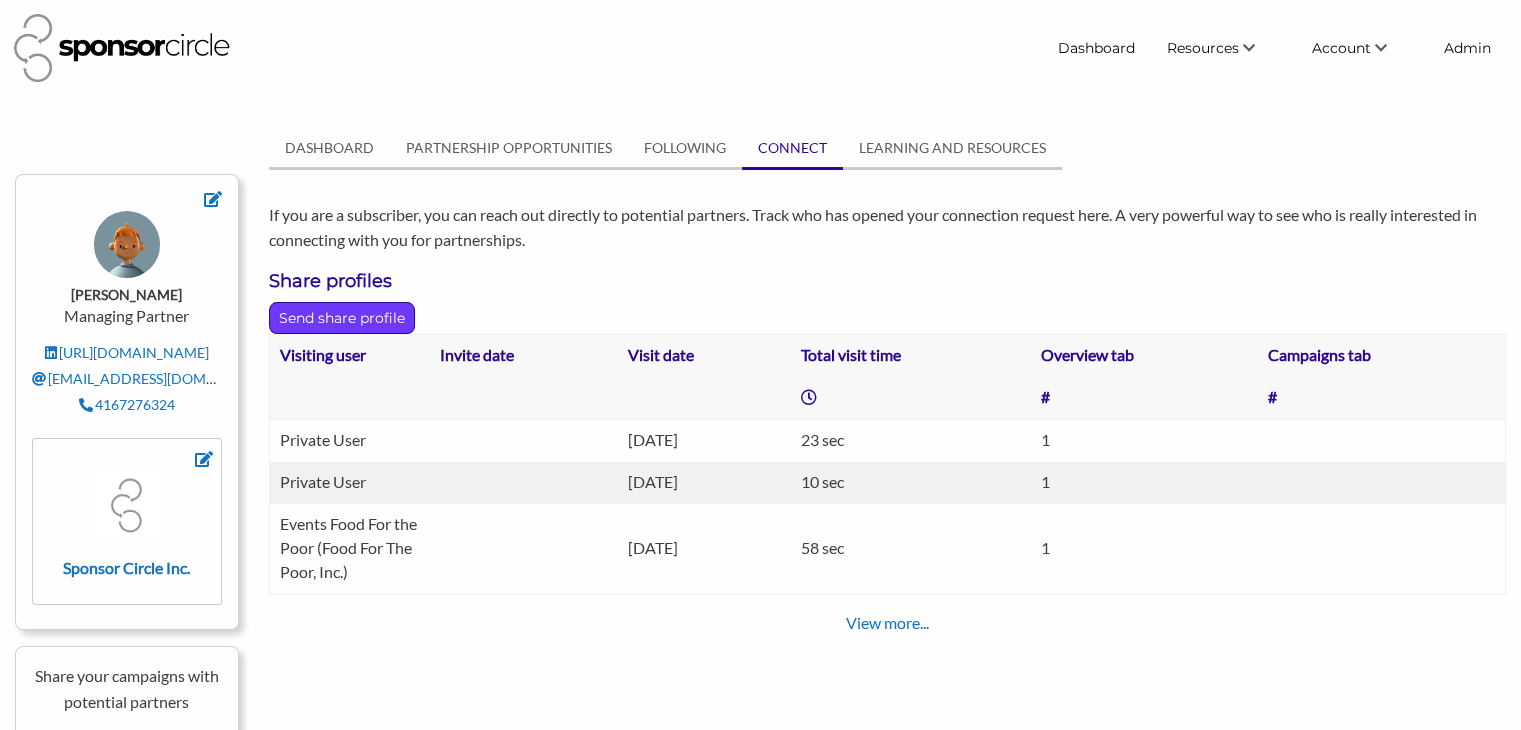 click on "Send share profile" at bounding box center (342, 318) 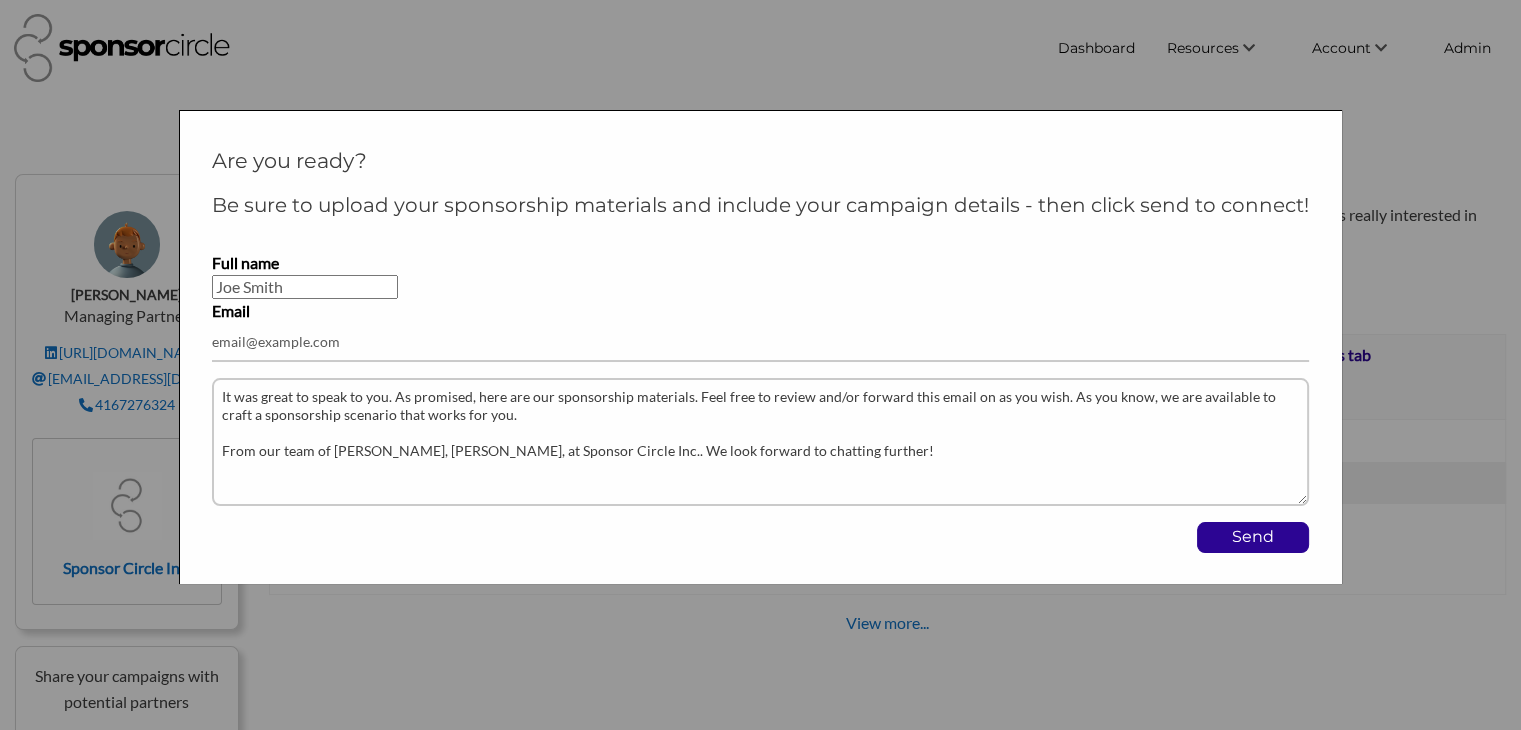 click at bounding box center (760, 365) 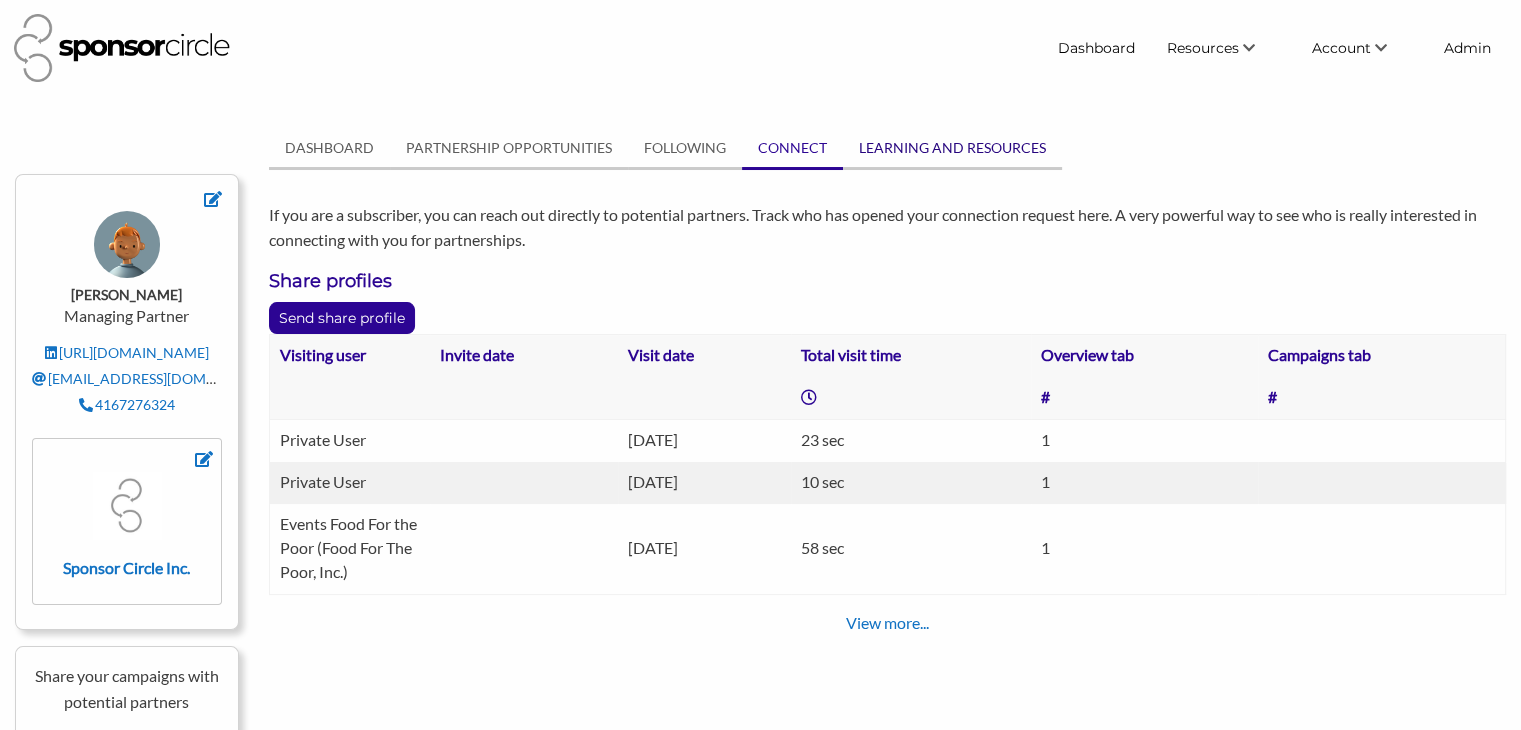 click on "LEARNING AND RESOURCES" at bounding box center (952, 148) 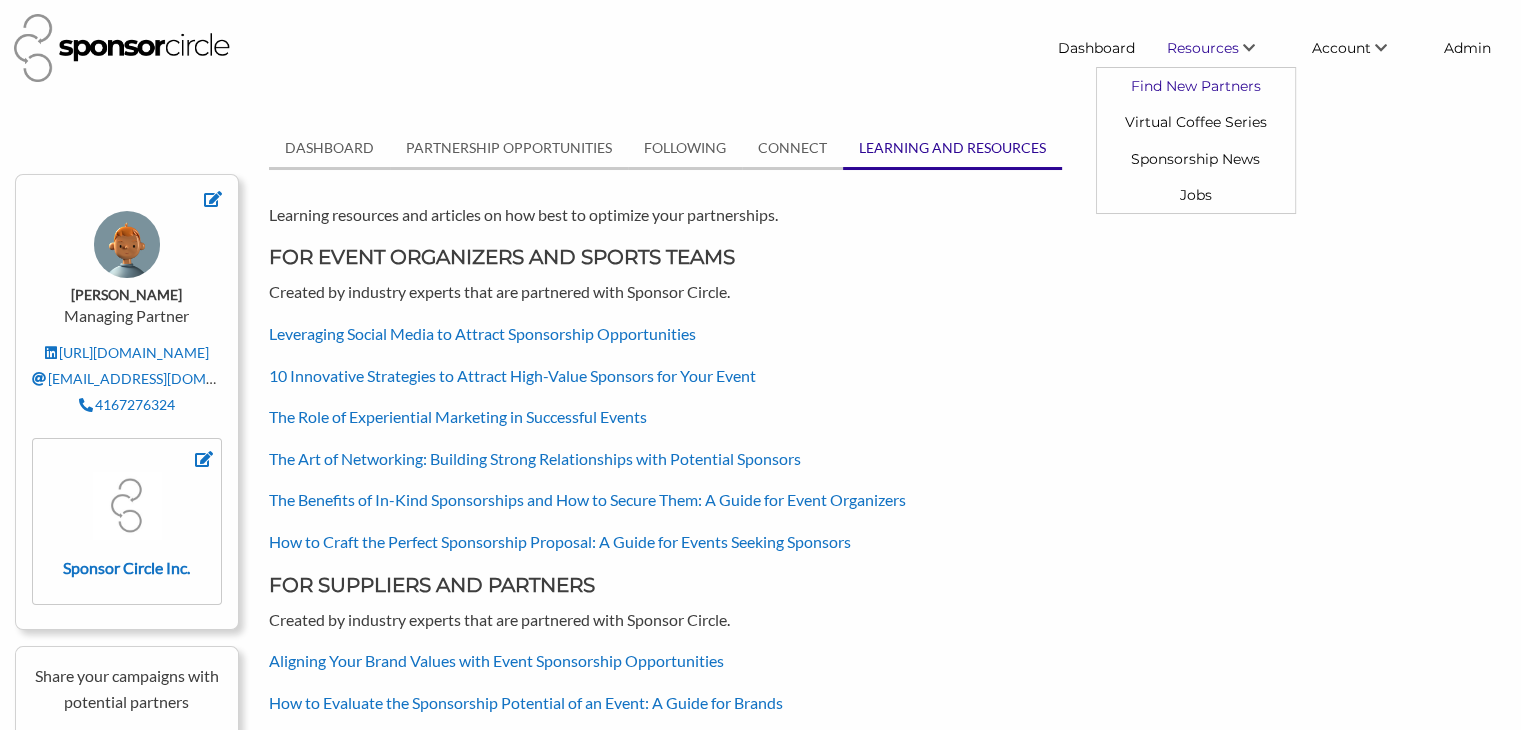 click on "Find New Partners" at bounding box center [1196, 86] 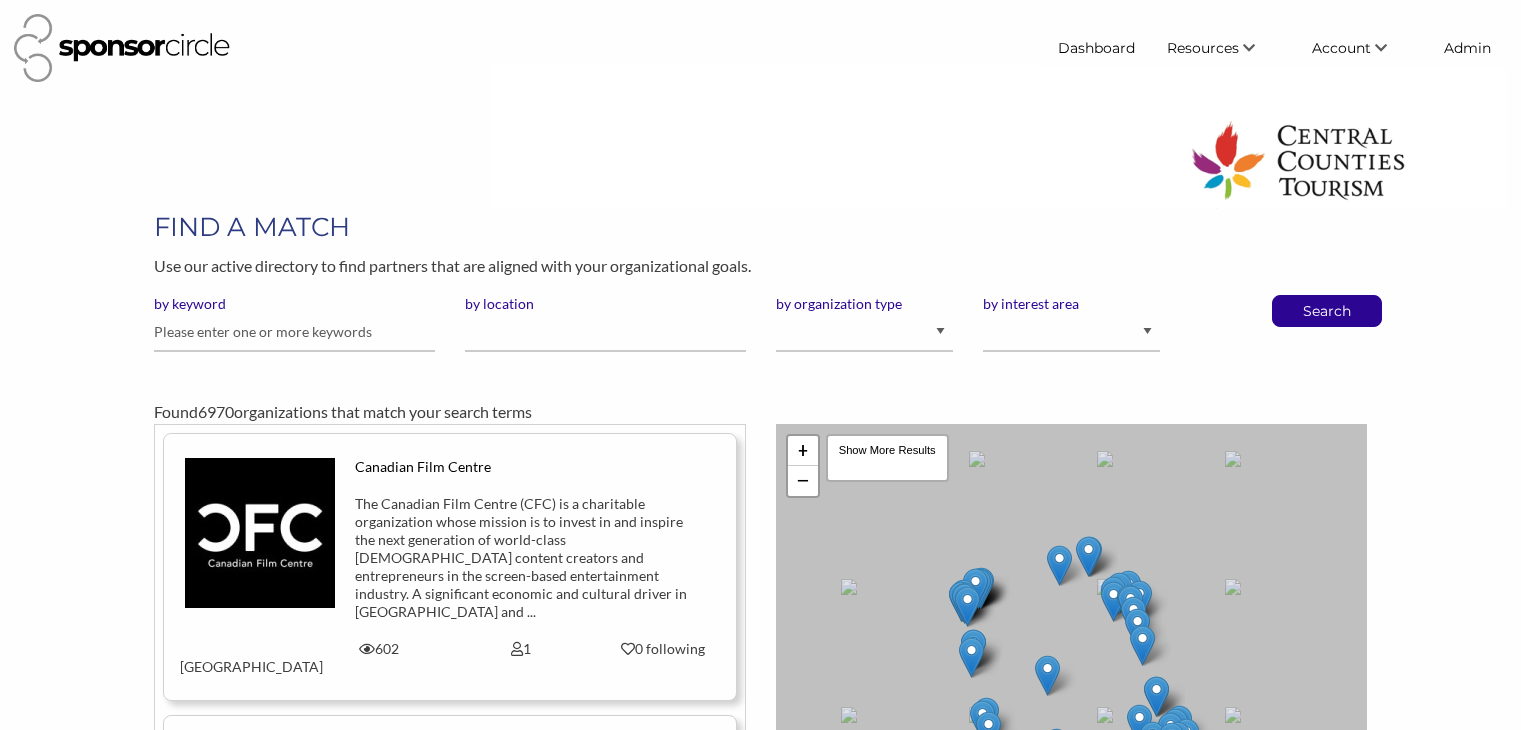 scroll, scrollTop: 0, scrollLeft: 0, axis: both 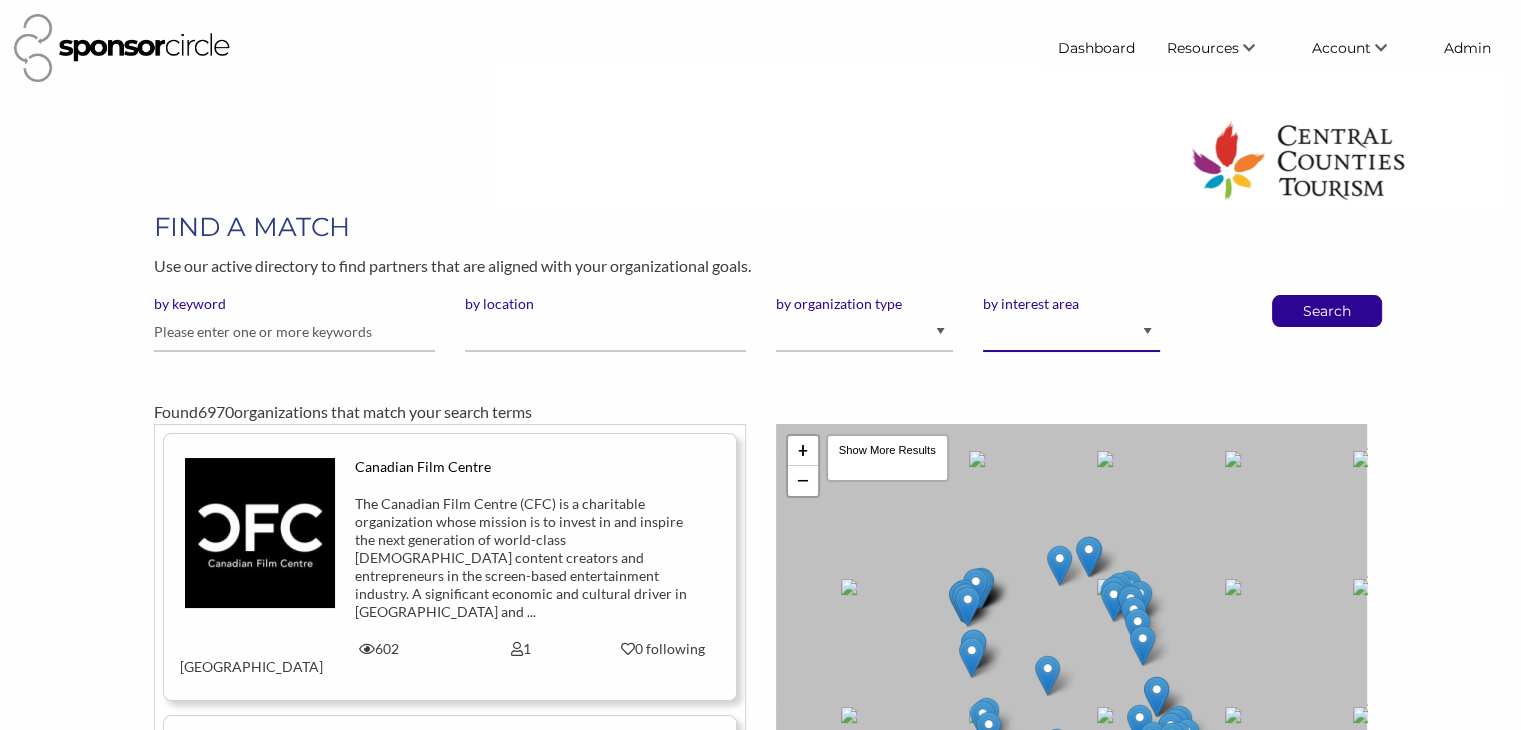 click on "Animal Welfare
Arts and Culture
Business and Entrepreneurship
Community
Diversity & Inclusion
Education
Entertainment
Environment
eSports and Gaming
Health and Wellness
International Development
Municipal and Government
Not for Profit and Social Services
Science and Innovation
Sports
Venue
Youth" at bounding box center (1071, 332) 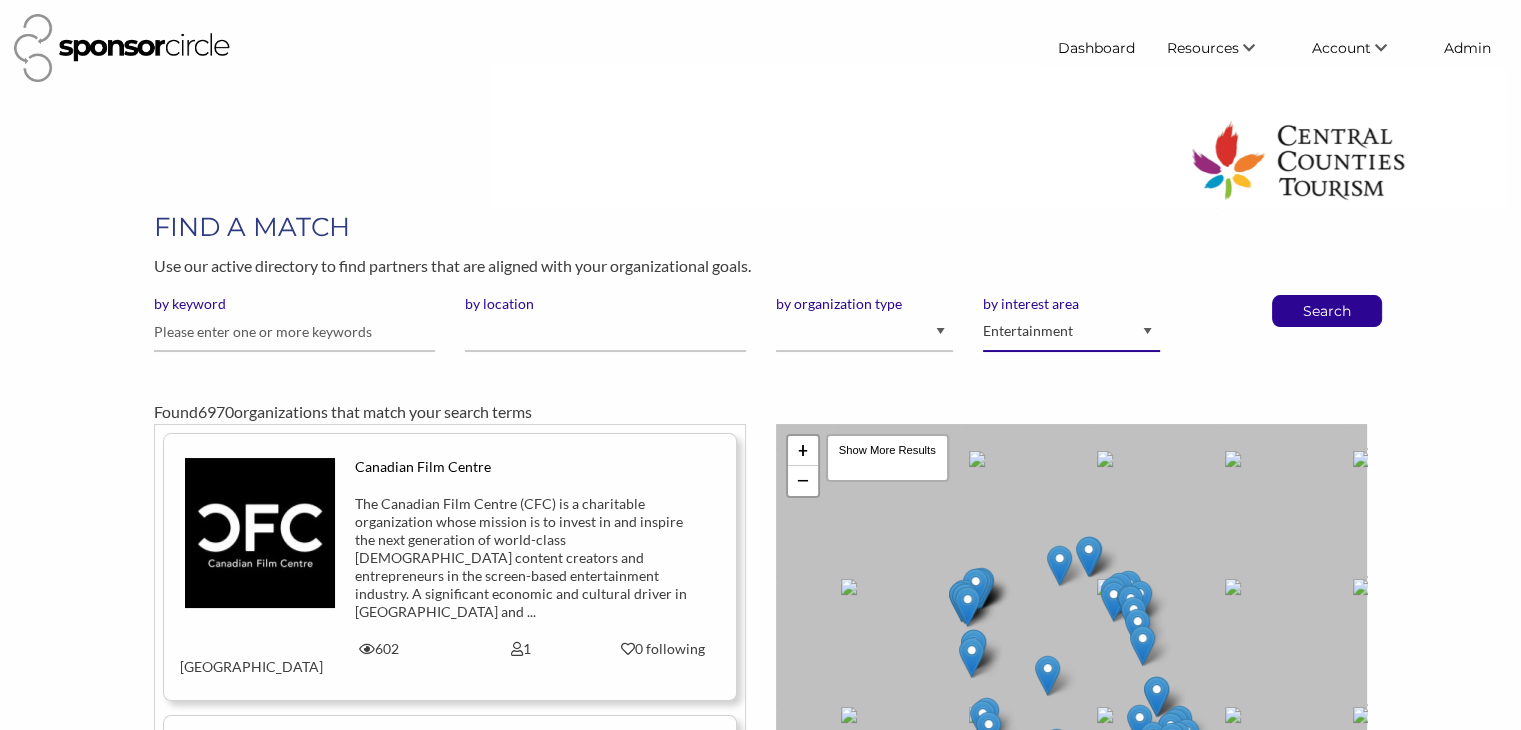click on "Animal Welfare
Arts and Culture
Business and Entrepreneurship
Community
Diversity & Inclusion
Education
Entertainment
Environment
eSports and Gaming
Health and Wellness
International Development
Municipal and Government
Not for Profit and Social Services
Science and Innovation
Sports
Venue
Youth" at bounding box center (1071, 332) 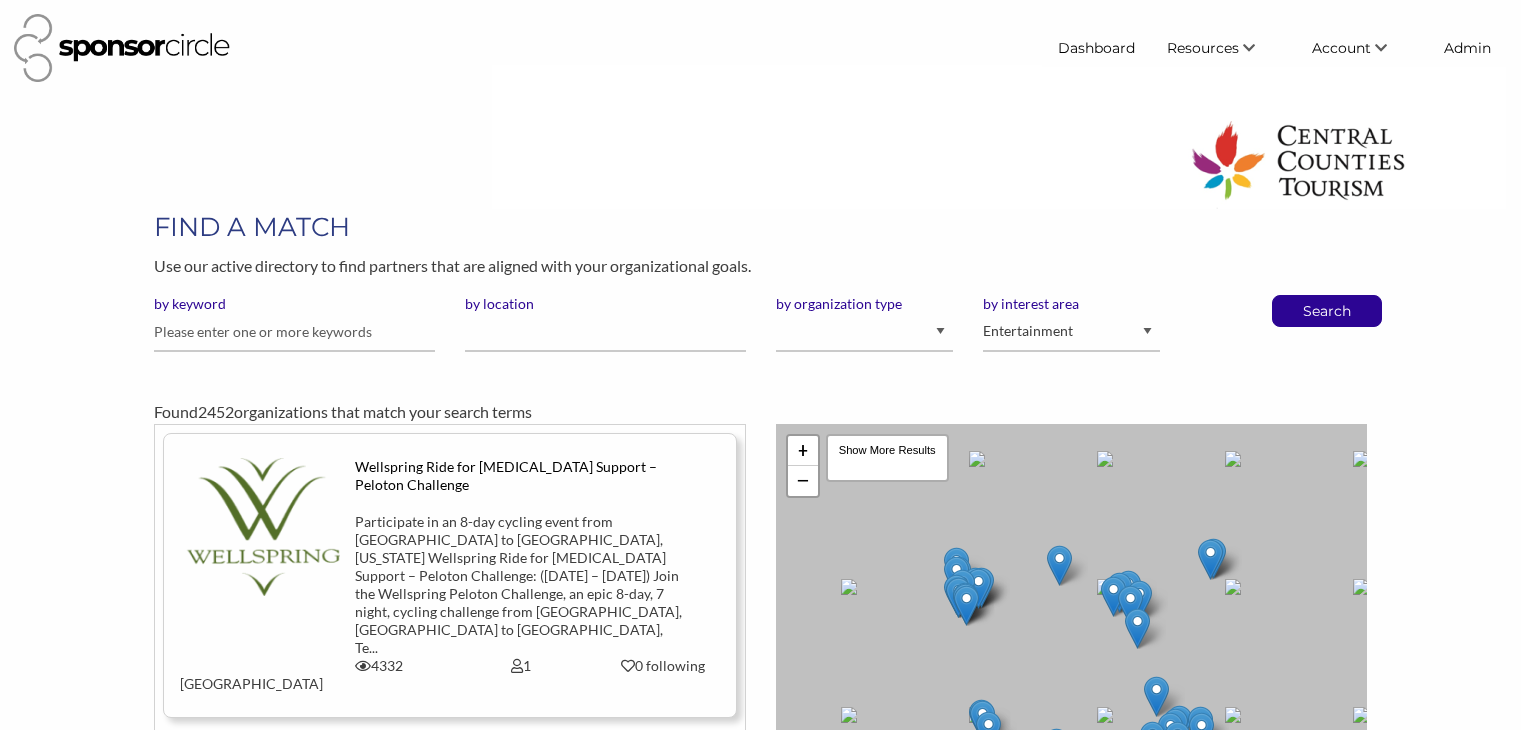scroll, scrollTop: 0, scrollLeft: 0, axis: both 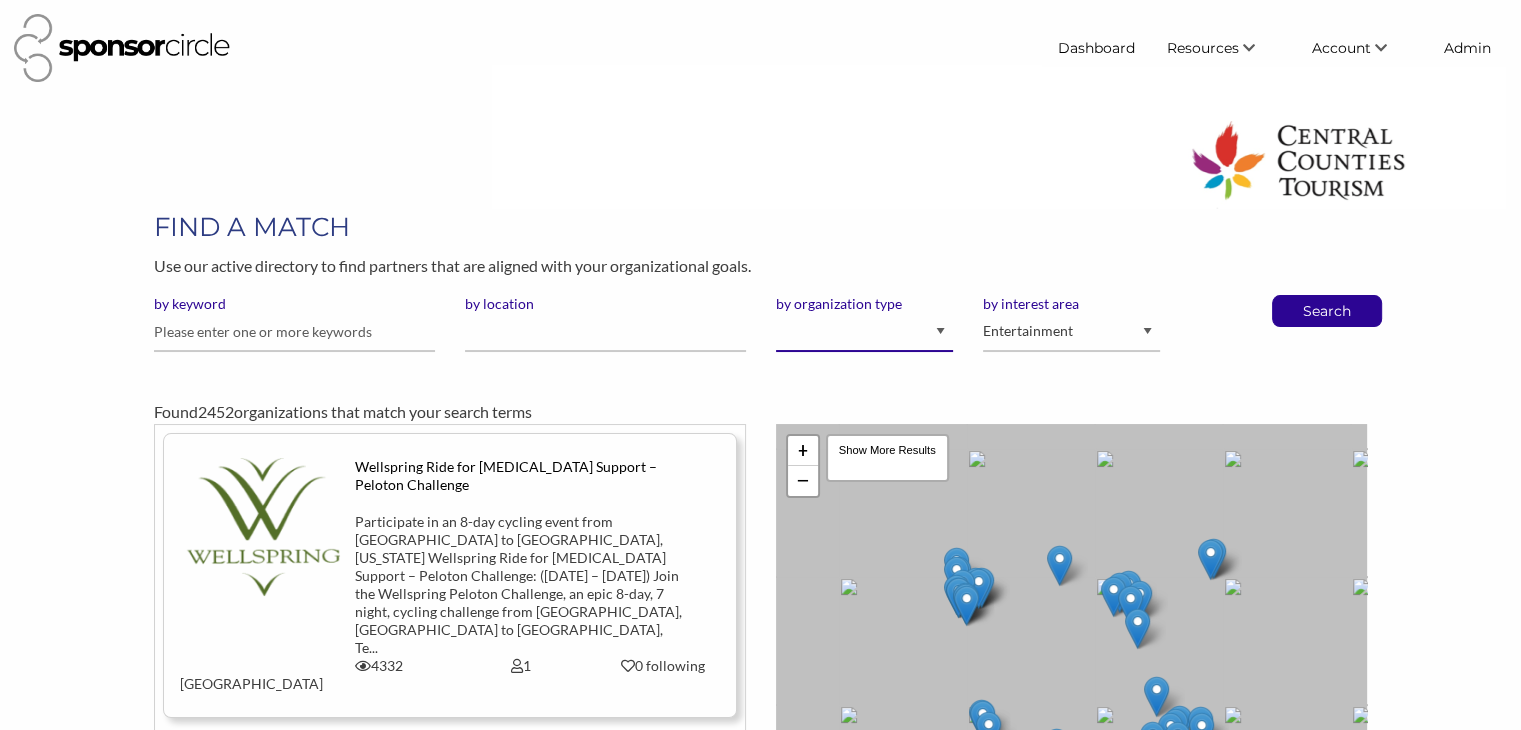 click on "I am an event organizer seeking new partnerships with suppliers, exhibitors or sponsors
I am a brand manager looking to sell to or sponsor events and sports teams
I am looking for advertising agencies
I am a content creator, athlete or celebrity looking for new partnerships" at bounding box center [864, 332] 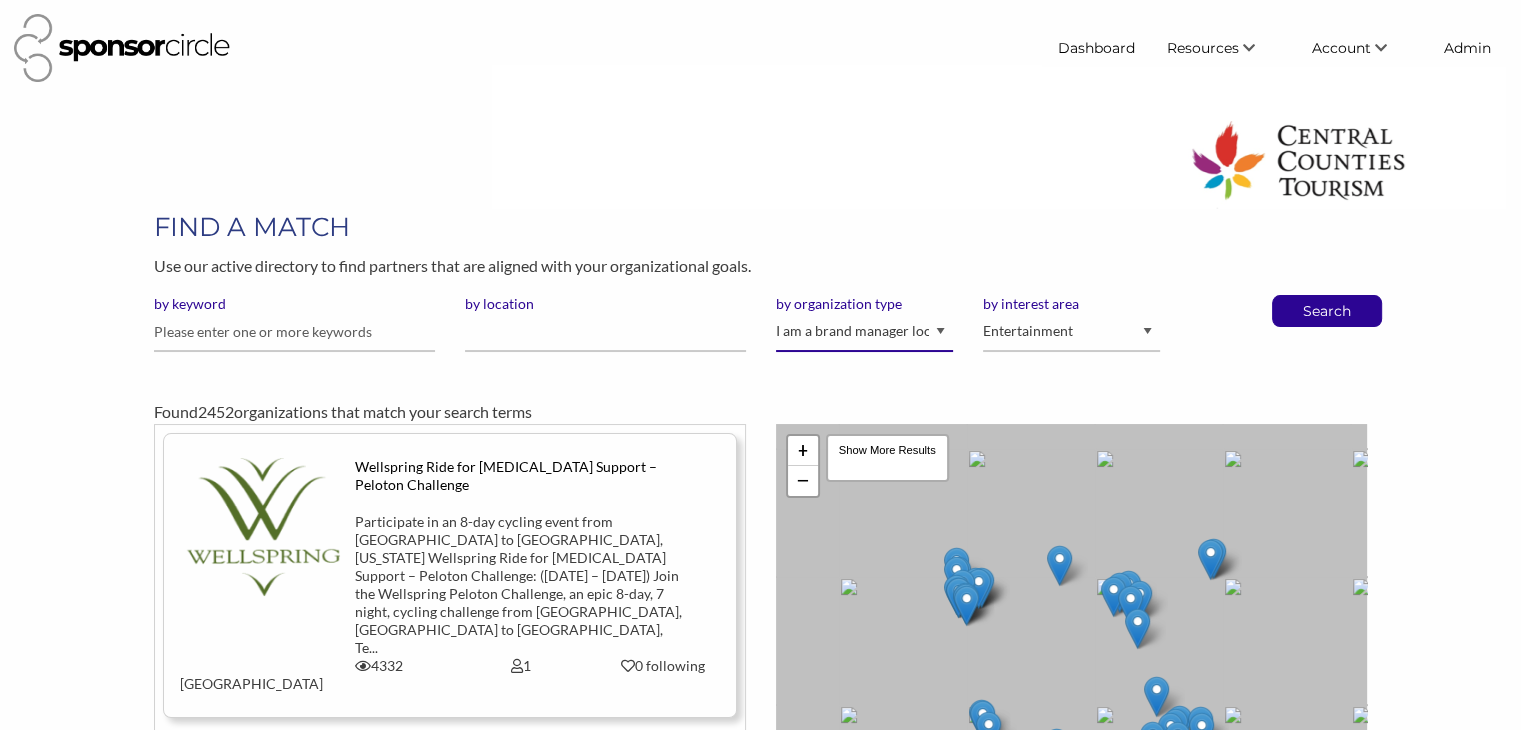 click on "I am an event organizer seeking new partnerships with suppliers, exhibitors or sponsors
I am a brand manager looking to sell to or sponsor events and sports teams
I am looking for advertising agencies
I am a content creator, athlete or celebrity looking for new partnerships" at bounding box center [864, 332] 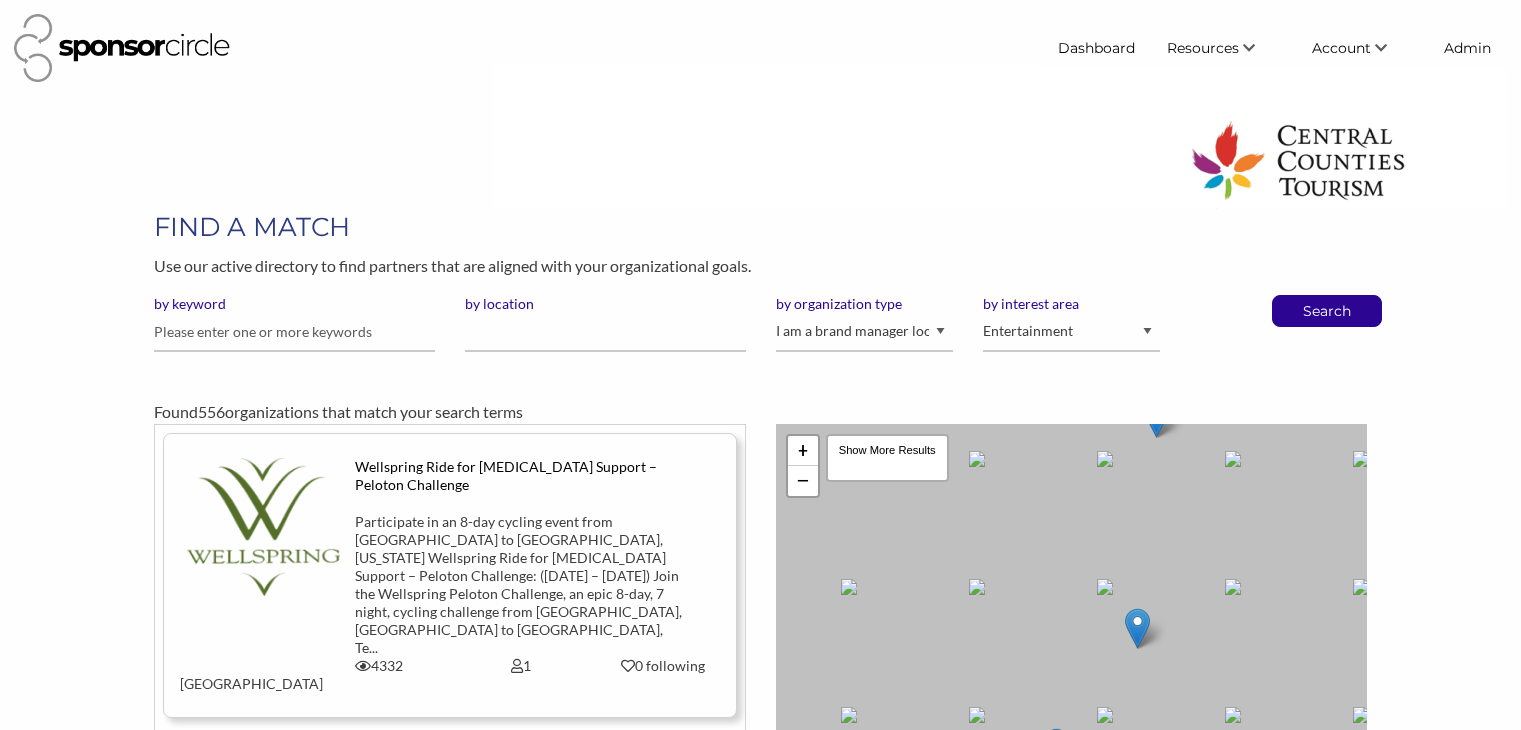 scroll, scrollTop: 0, scrollLeft: 0, axis: both 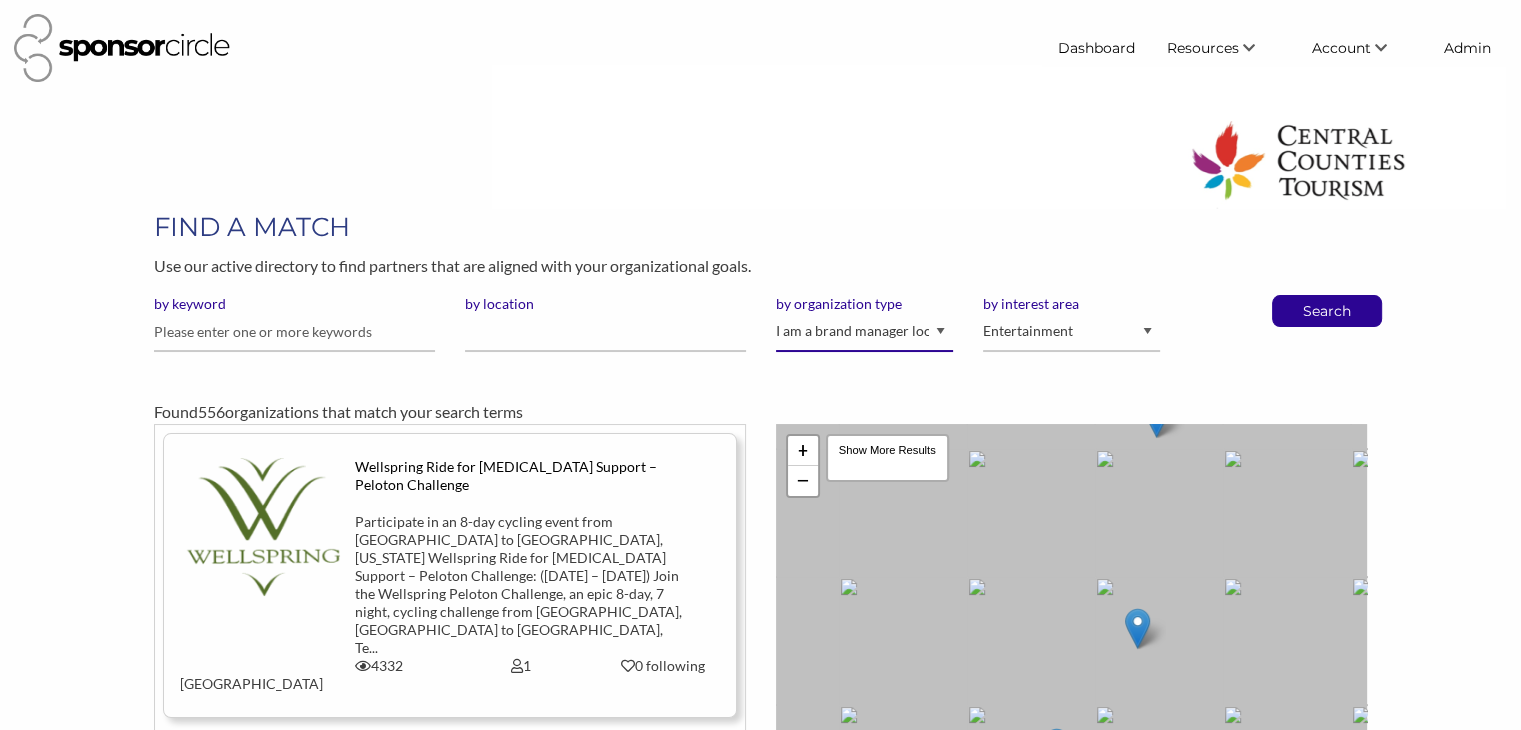 click on "I am an event organizer seeking new partnerships with suppliers, exhibitors or sponsors
I am a brand manager looking to sell to or sponsor events and sports teams
I am looking for advertising agencies
I am a content creator, athlete or celebrity looking for new partnerships" at bounding box center (864, 332) 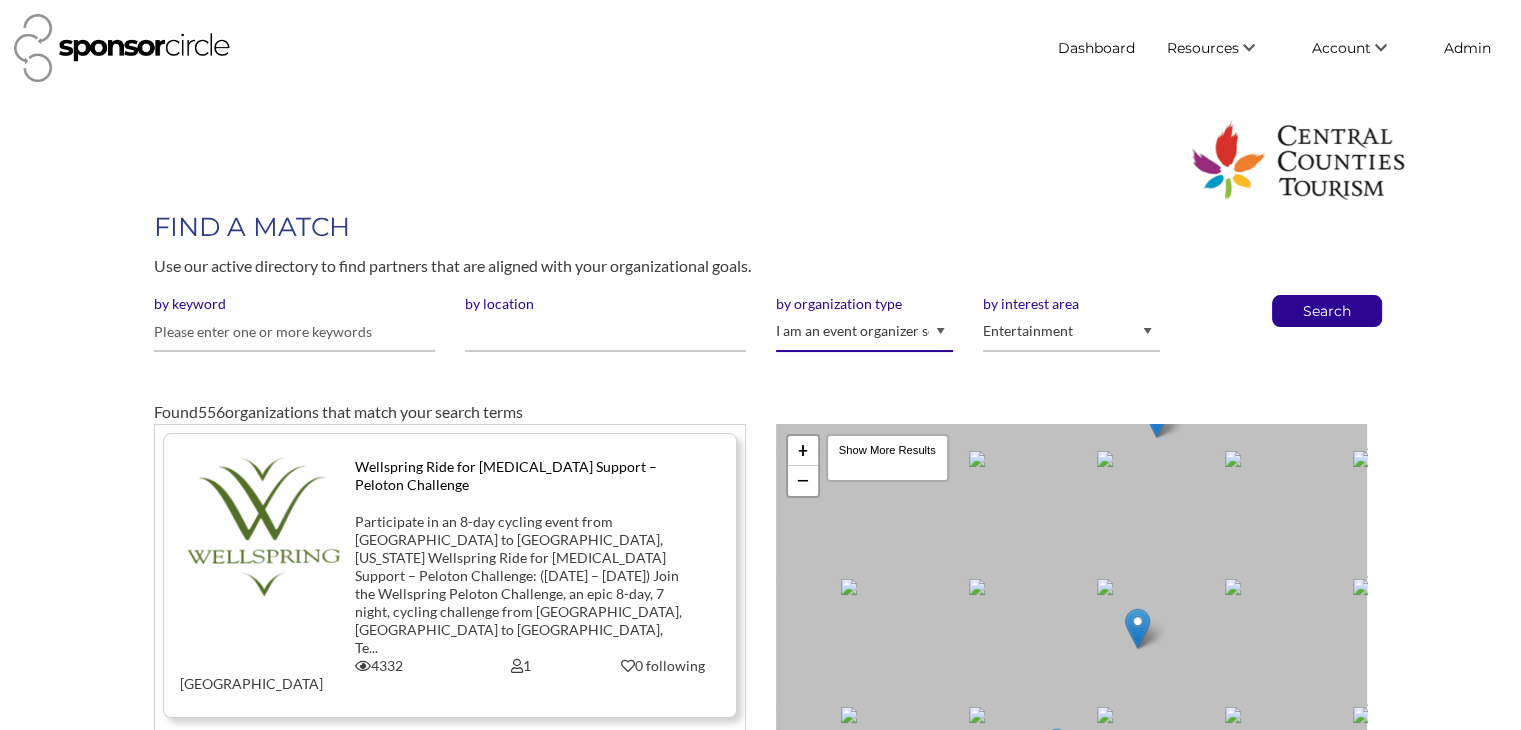 click on "I am an event organizer seeking new partnerships with suppliers, exhibitors or sponsors
I am a brand manager looking to sell to or sponsor events and sports teams
I am looking for advertising agencies
I am a content creator, athlete or celebrity looking for new partnerships" at bounding box center [864, 332] 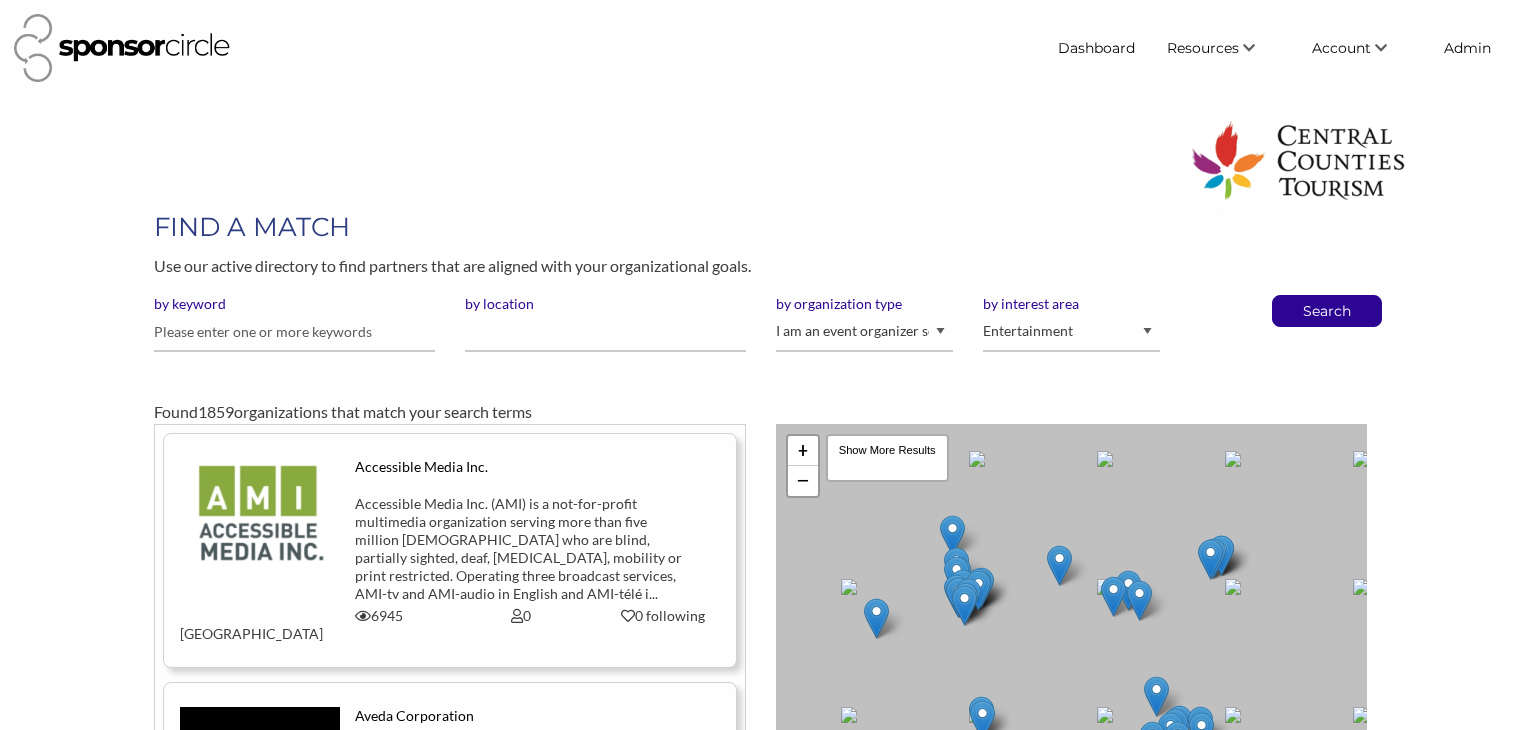 scroll, scrollTop: 0, scrollLeft: 0, axis: both 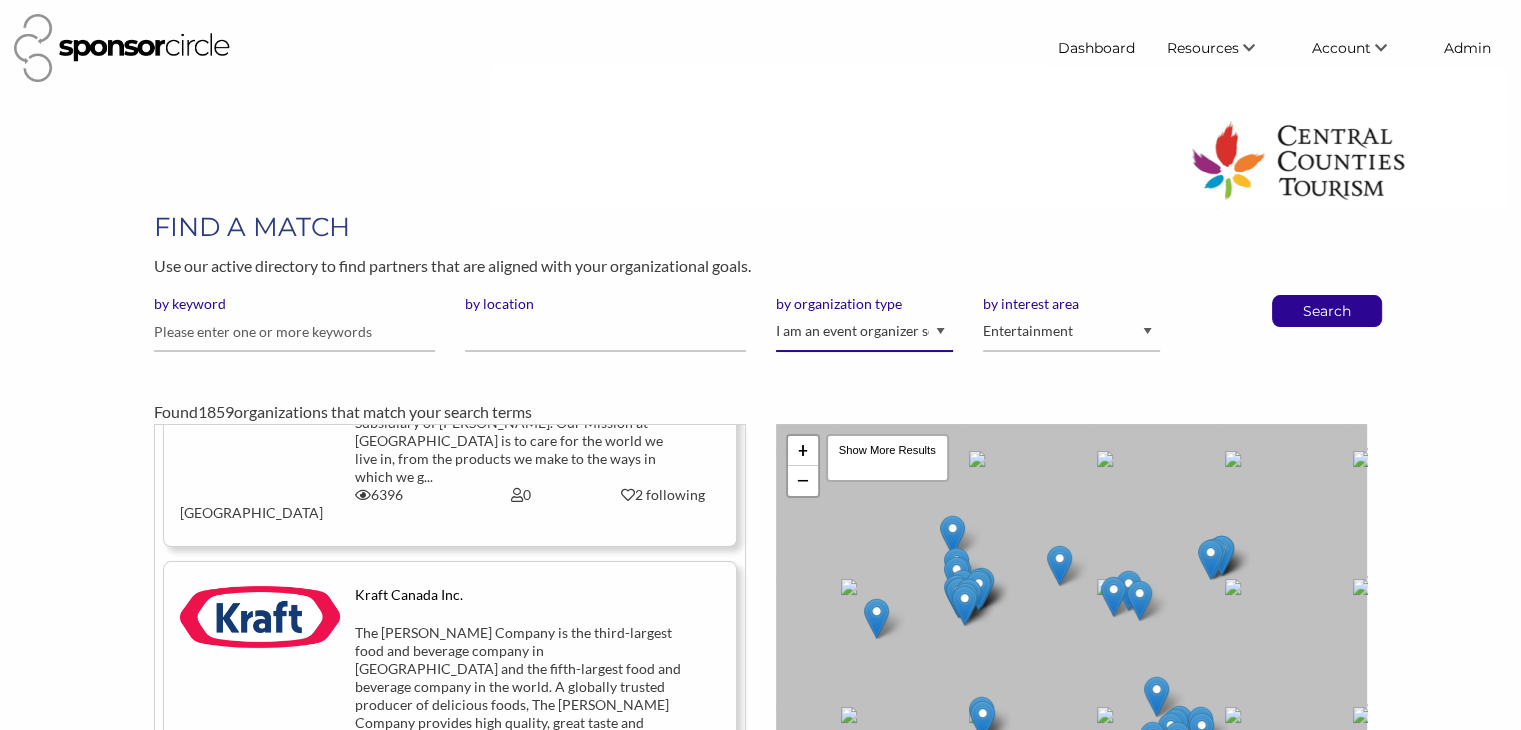 click on "I am an event organizer seeking new partnerships with suppliers, exhibitors or sponsors
I am a brand manager looking to sell to or sponsor events and sports teams
I am looking for advertising agencies
I am a content creator, athlete or celebrity looking for new partnerships" at bounding box center [864, 332] 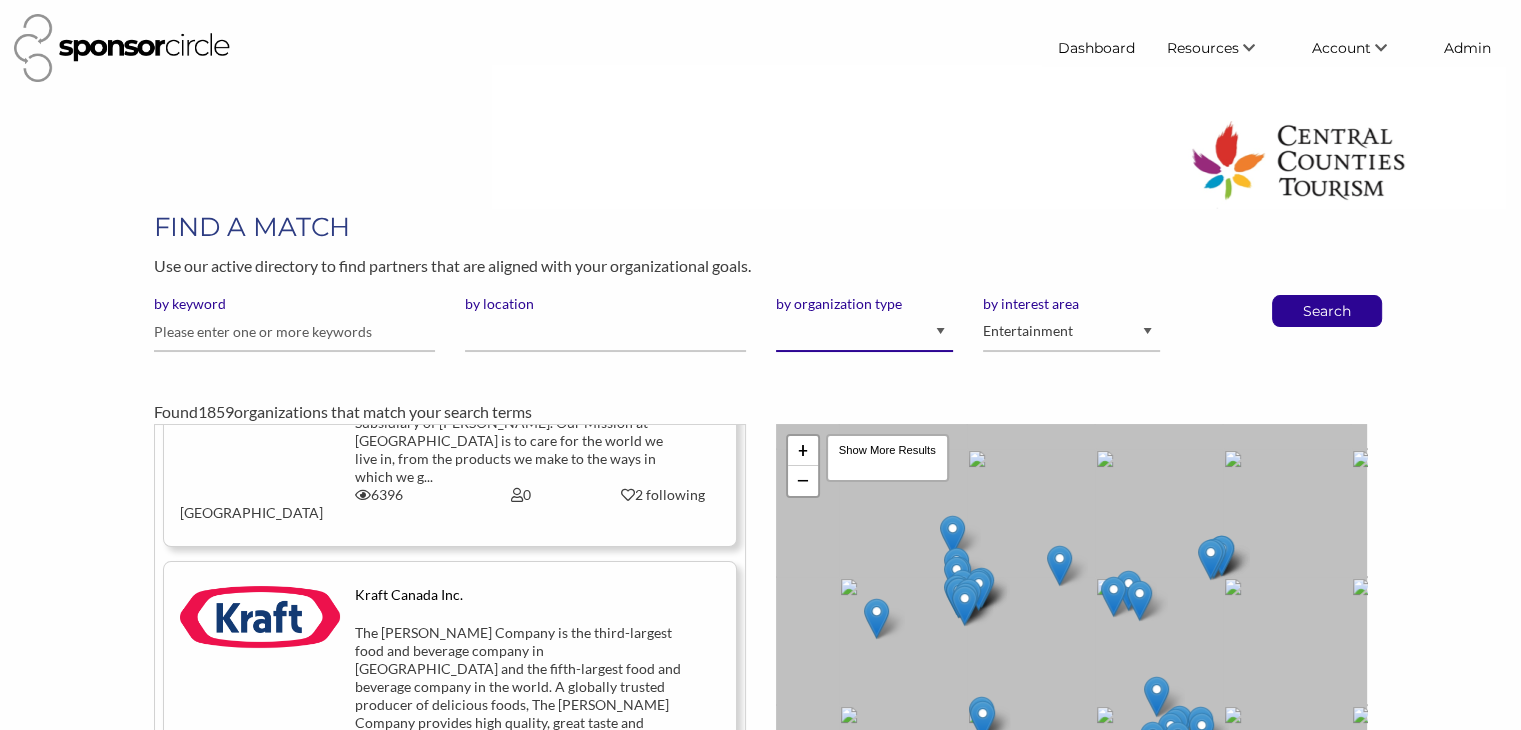 click on "I am an event organizer seeking new partnerships with suppliers, exhibitors or sponsors
I am a brand manager looking to sell to or sponsor events and sports teams
I am looking for advertising agencies
I am a content creator, athlete or celebrity looking for new partnerships" at bounding box center (864, 332) 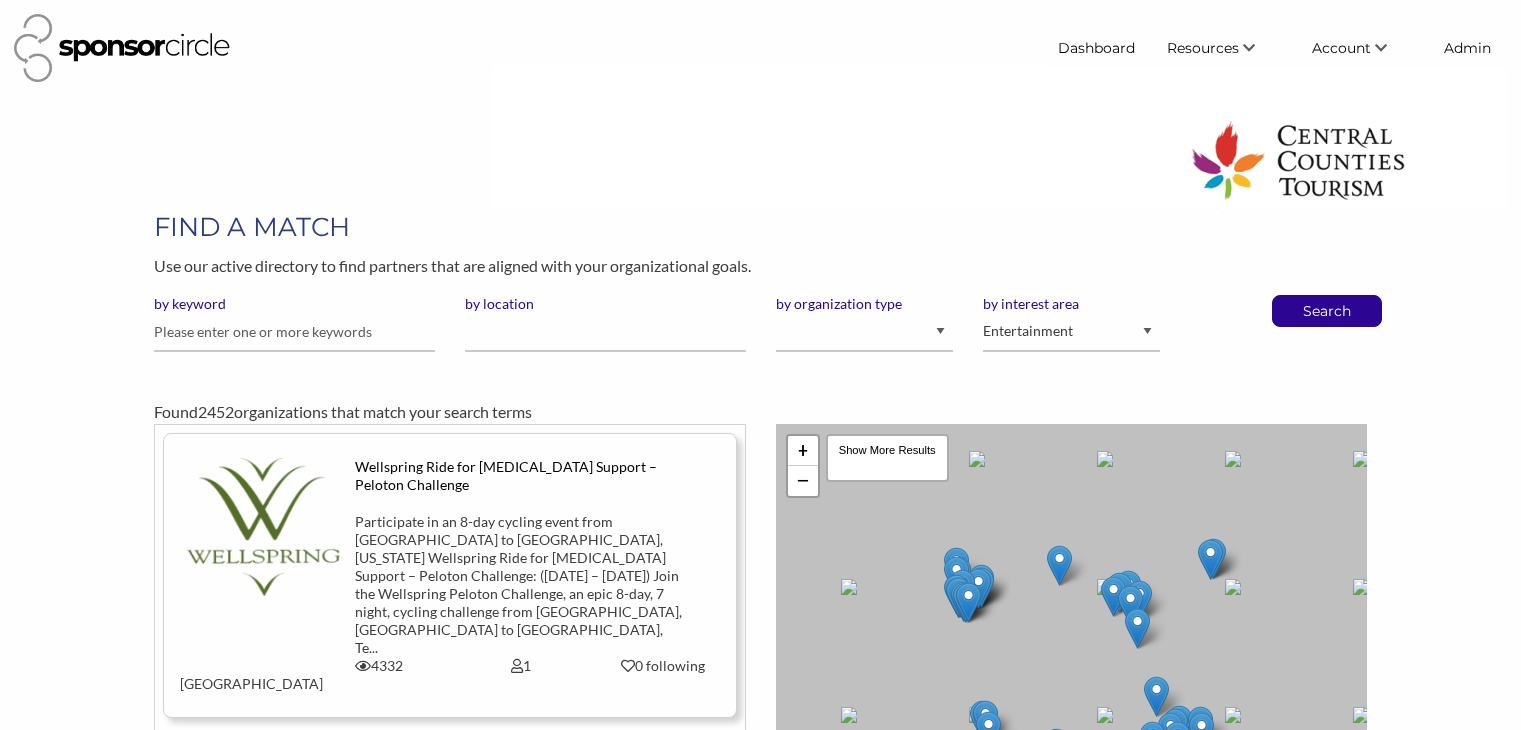 scroll, scrollTop: 0, scrollLeft: 0, axis: both 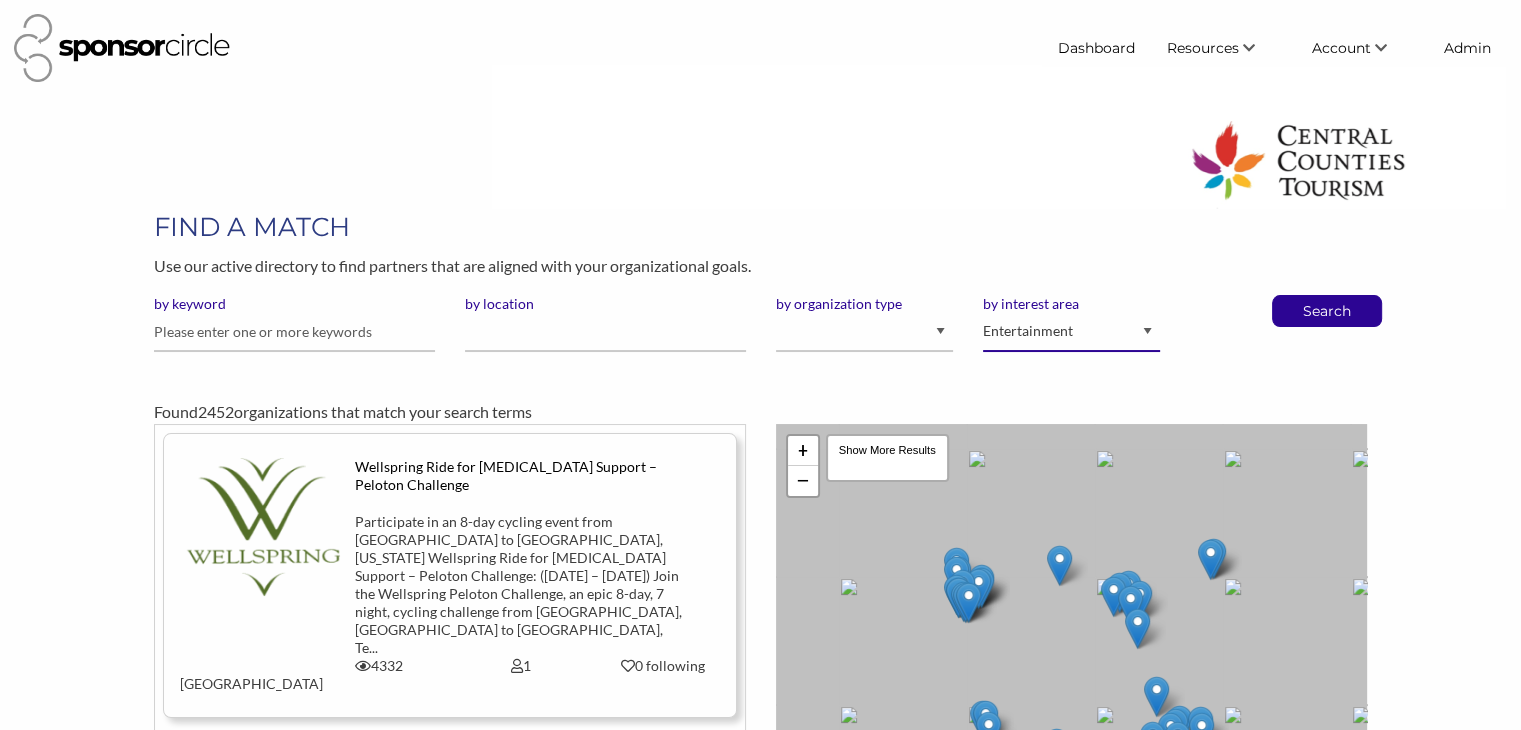 click on "Animal Welfare
Arts and Culture
Business and Entrepreneurship
Community
Diversity & Inclusion
Education
Entertainment
Environment
eSports and Gaming
Health and Wellness
International Development
Municipal and Government
Not for Profit and Social Services
Science and Innovation
Sports
Venue
Youth" at bounding box center (1071, 332) 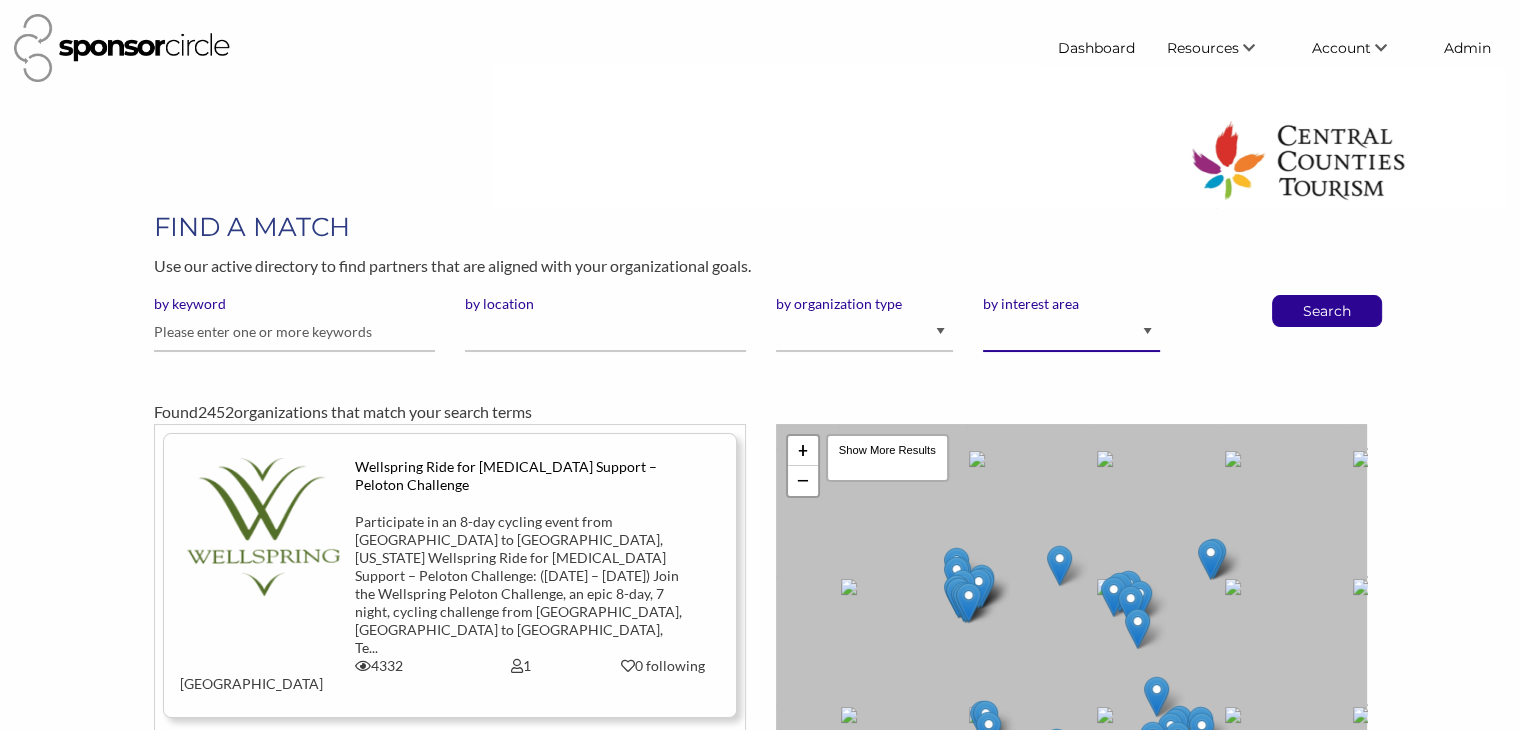 click on "Animal Welfare
Arts and Culture
Business and Entrepreneurship
Community
Diversity & Inclusion
Education
Entertainment
Environment
eSports and Gaming
Health and Wellness
International Development
Municipal and Government
Not for Profit and Social Services
Science and Innovation
Sports
Venue
Youth" at bounding box center [1071, 332] 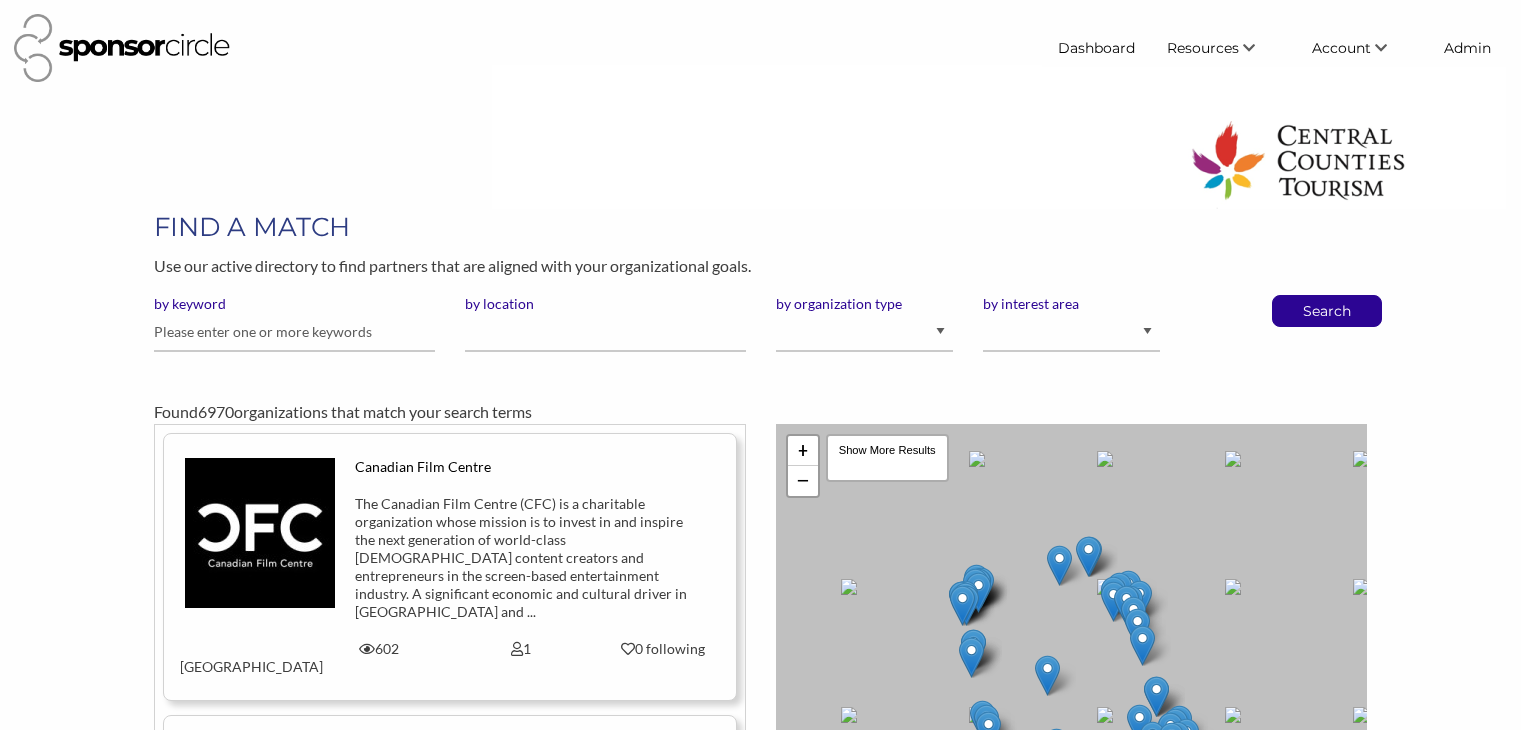 scroll, scrollTop: 0, scrollLeft: 0, axis: both 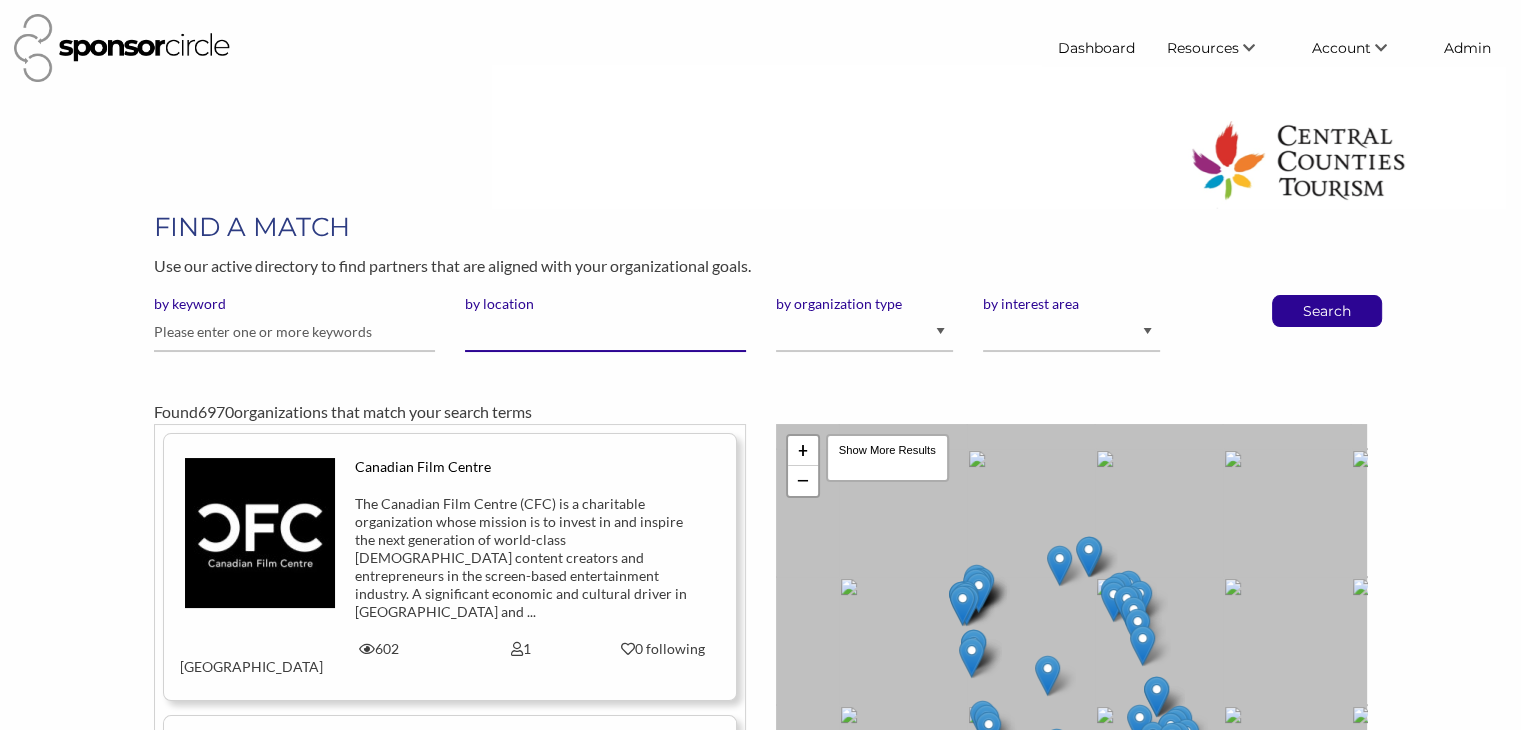 click on "by location" at bounding box center [605, 332] 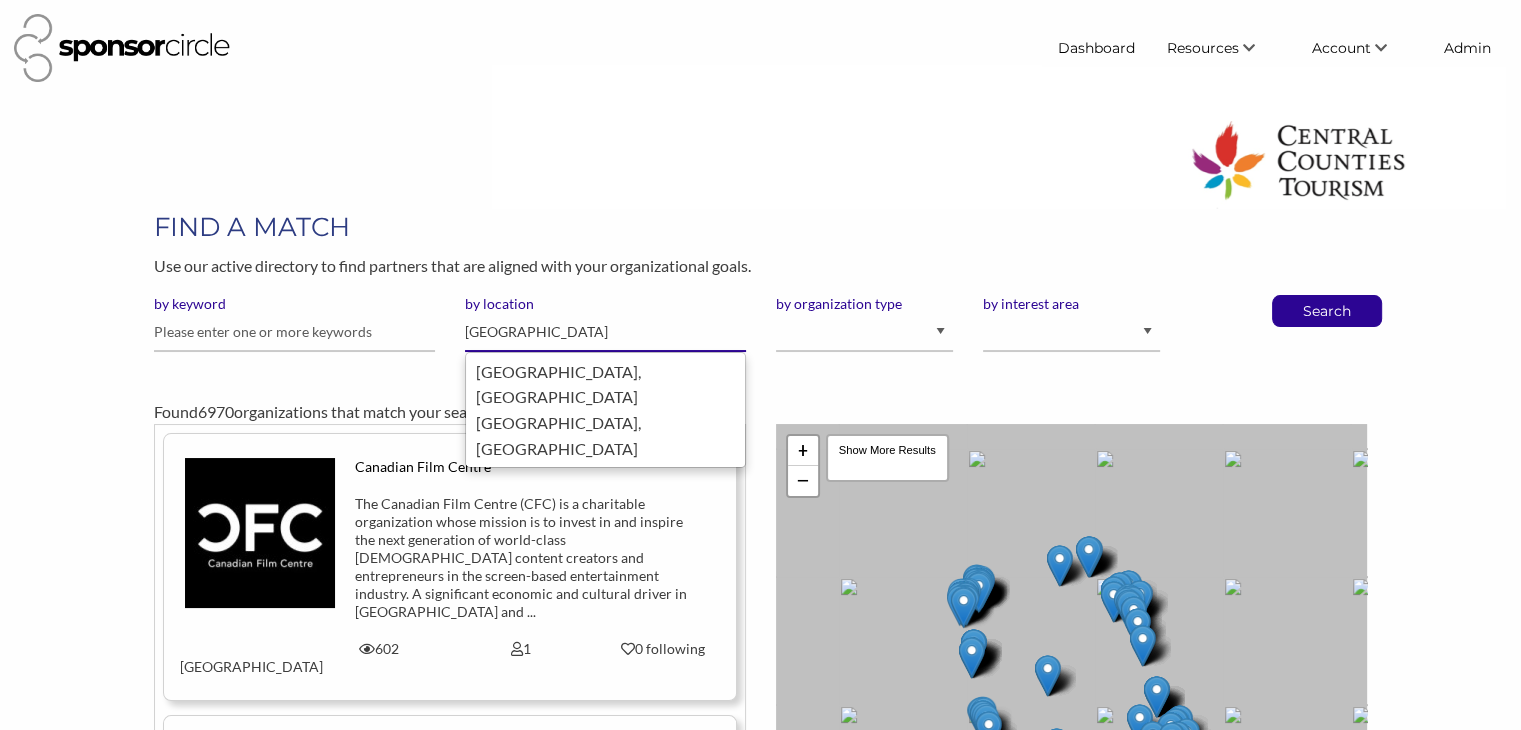 type on "atlanta" 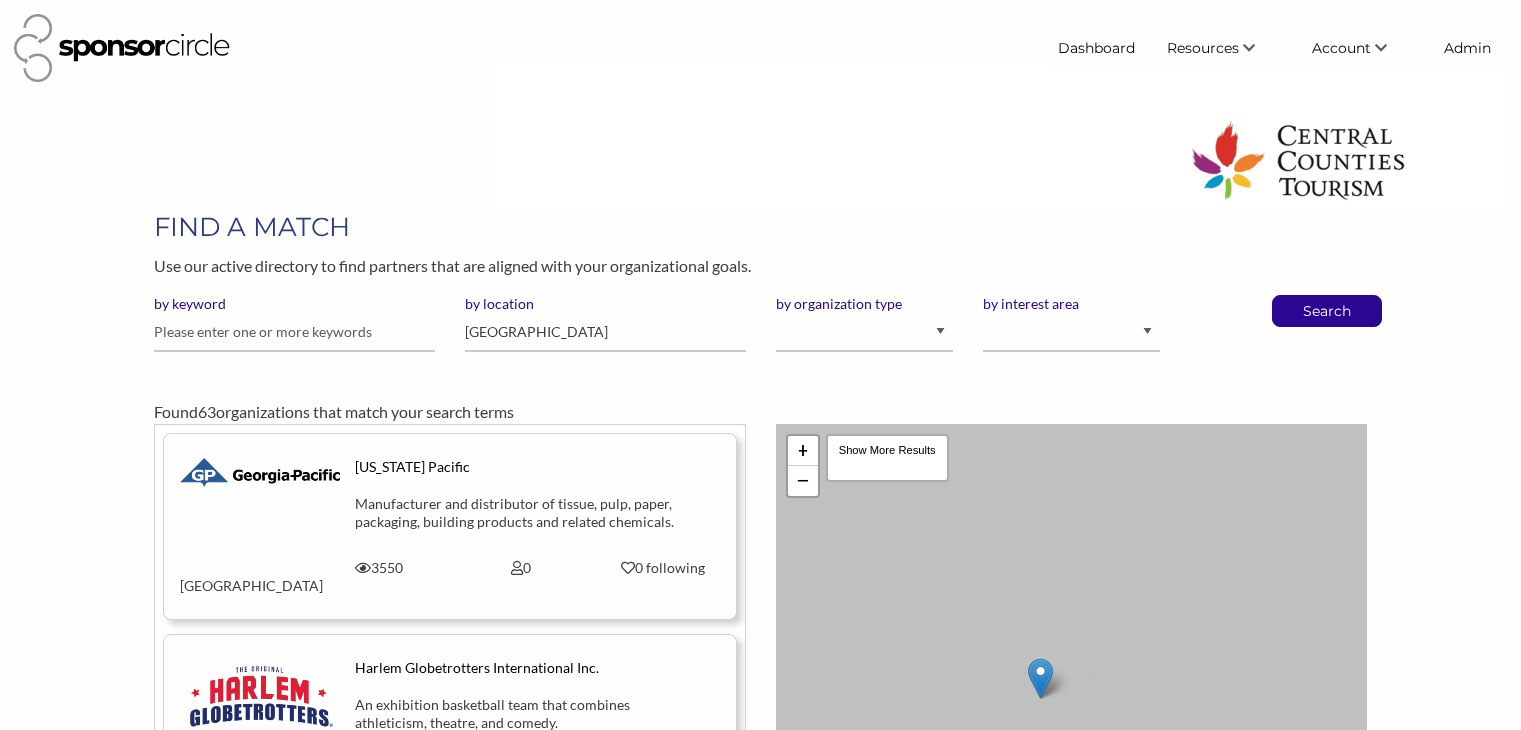 scroll, scrollTop: 0, scrollLeft: 0, axis: both 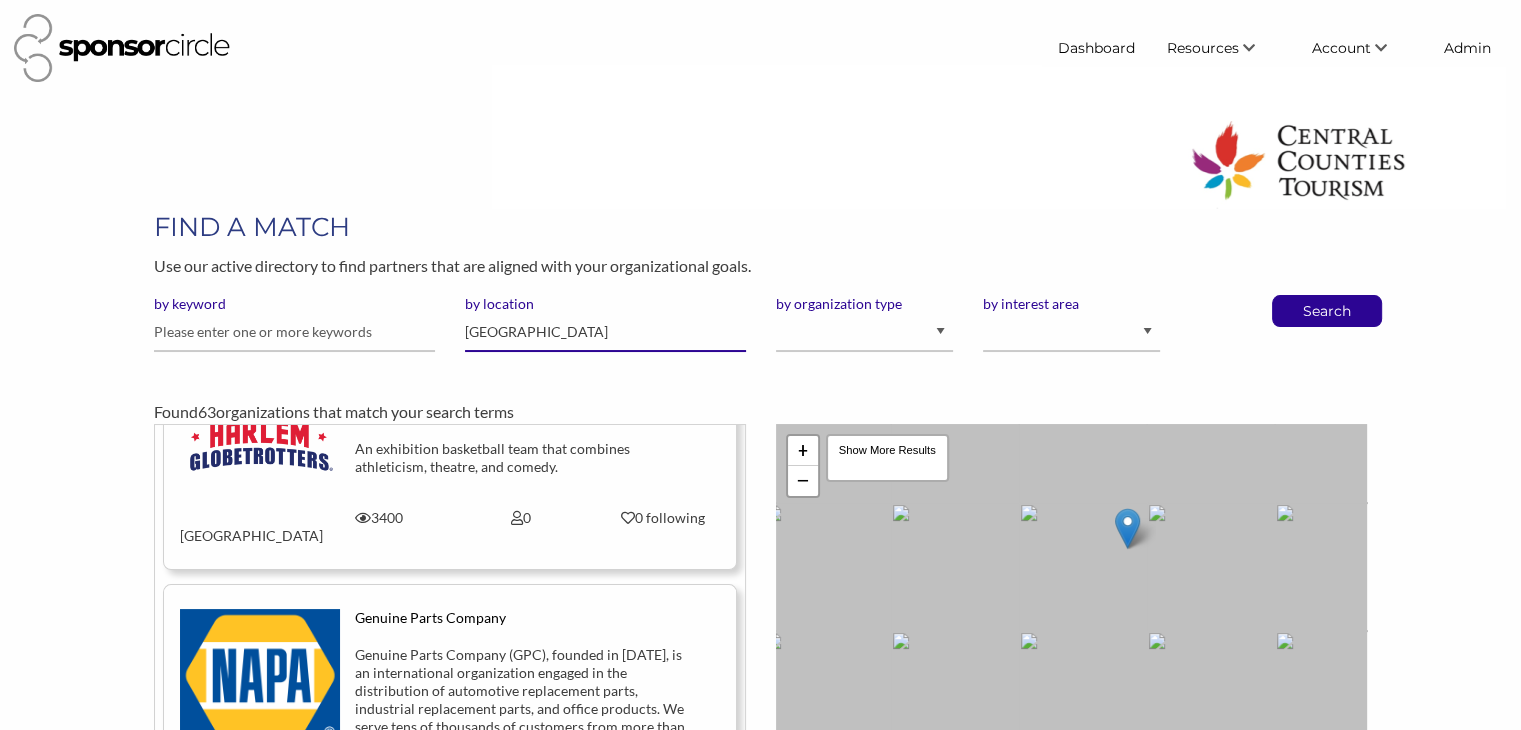 click on "atlanta" at bounding box center (605, 332) 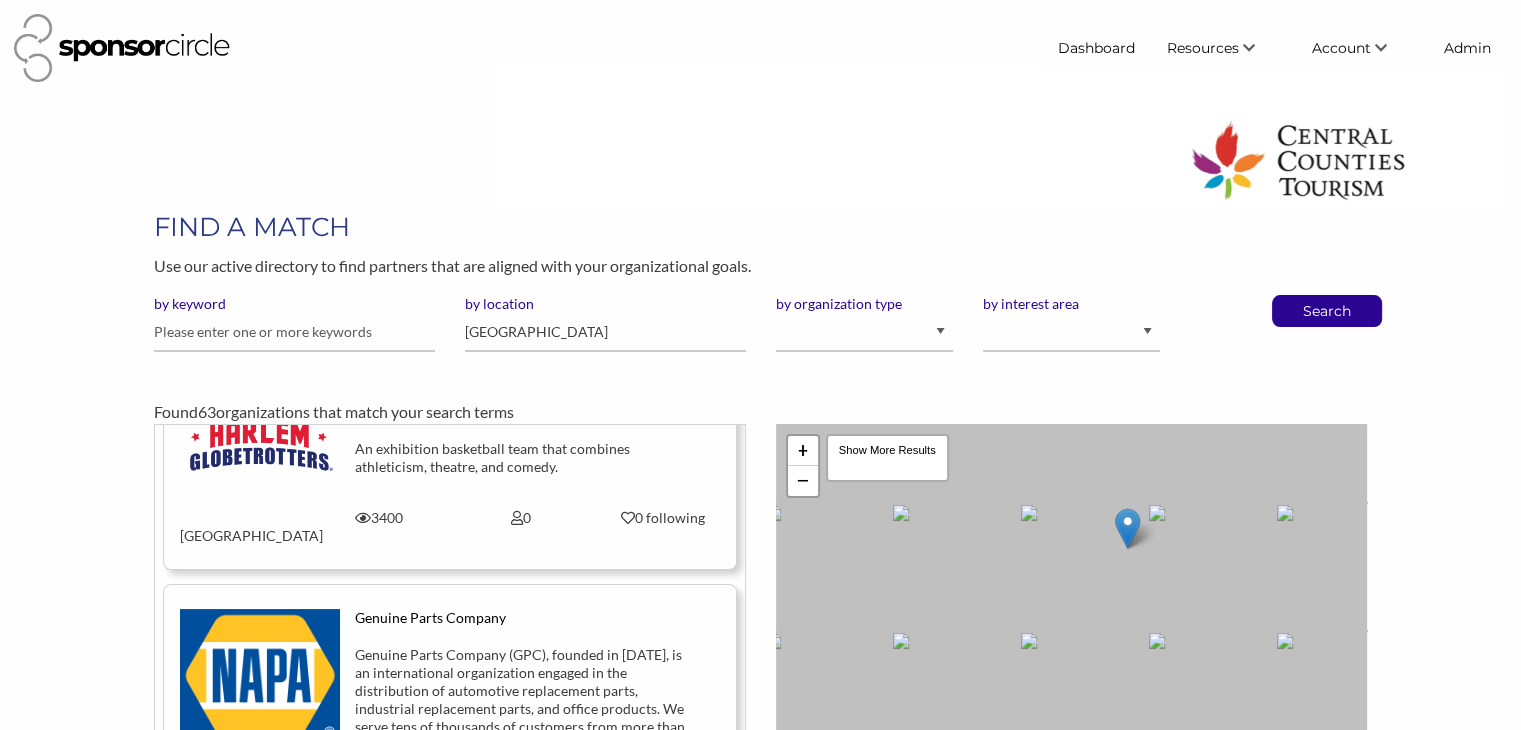 click at bounding box center [260, 677] 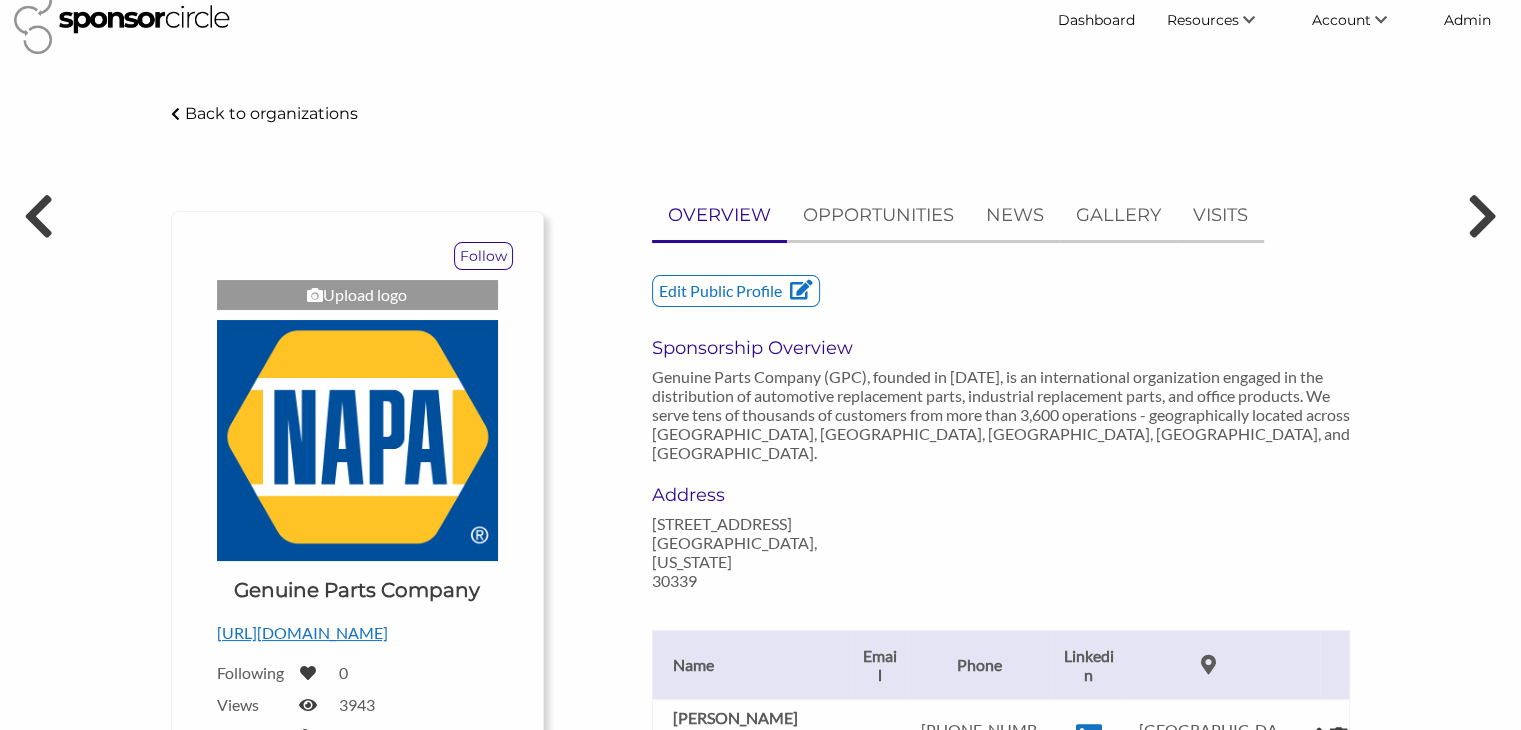 scroll, scrollTop: 28, scrollLeft: 0, axis: vertical 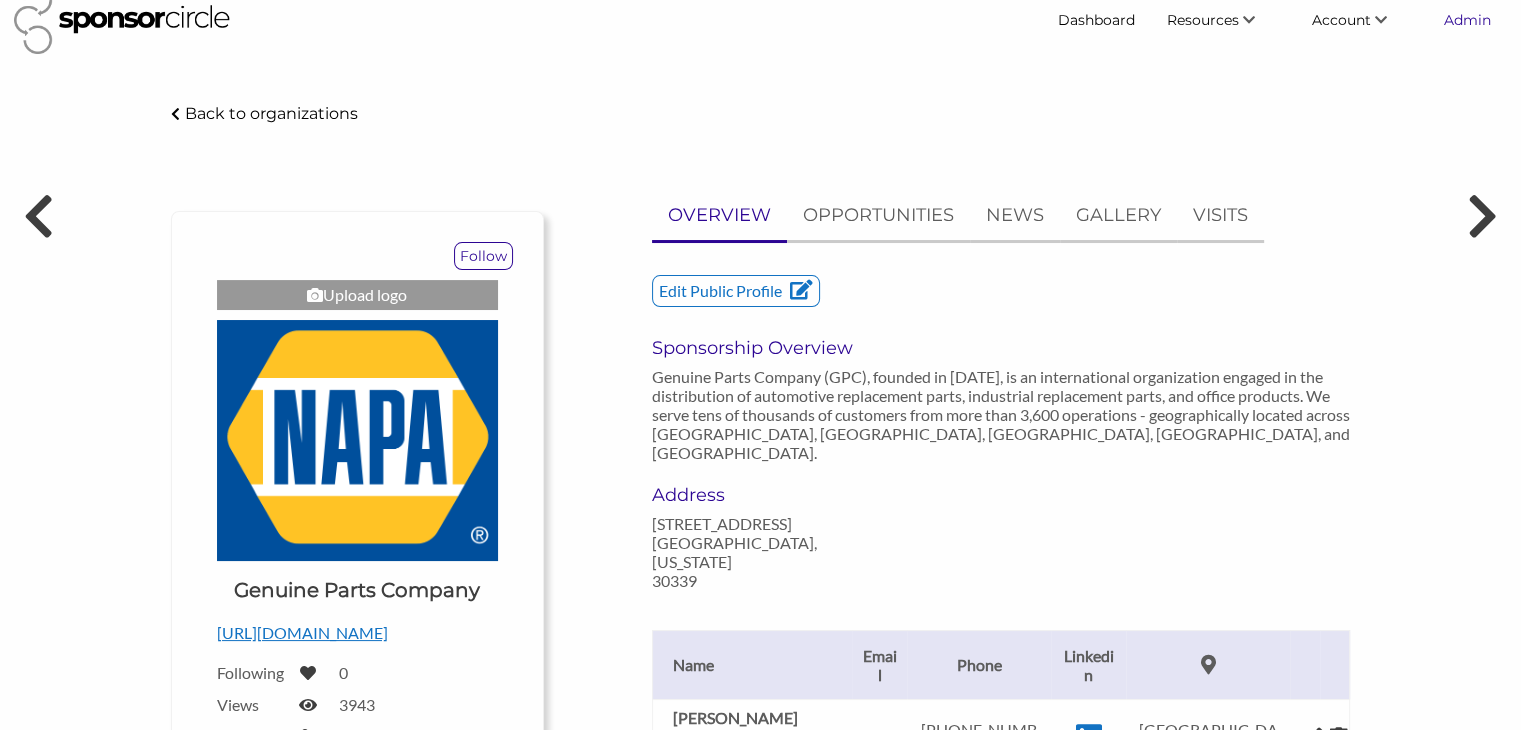 click on "Admin" at bounding box center (1467, 20) 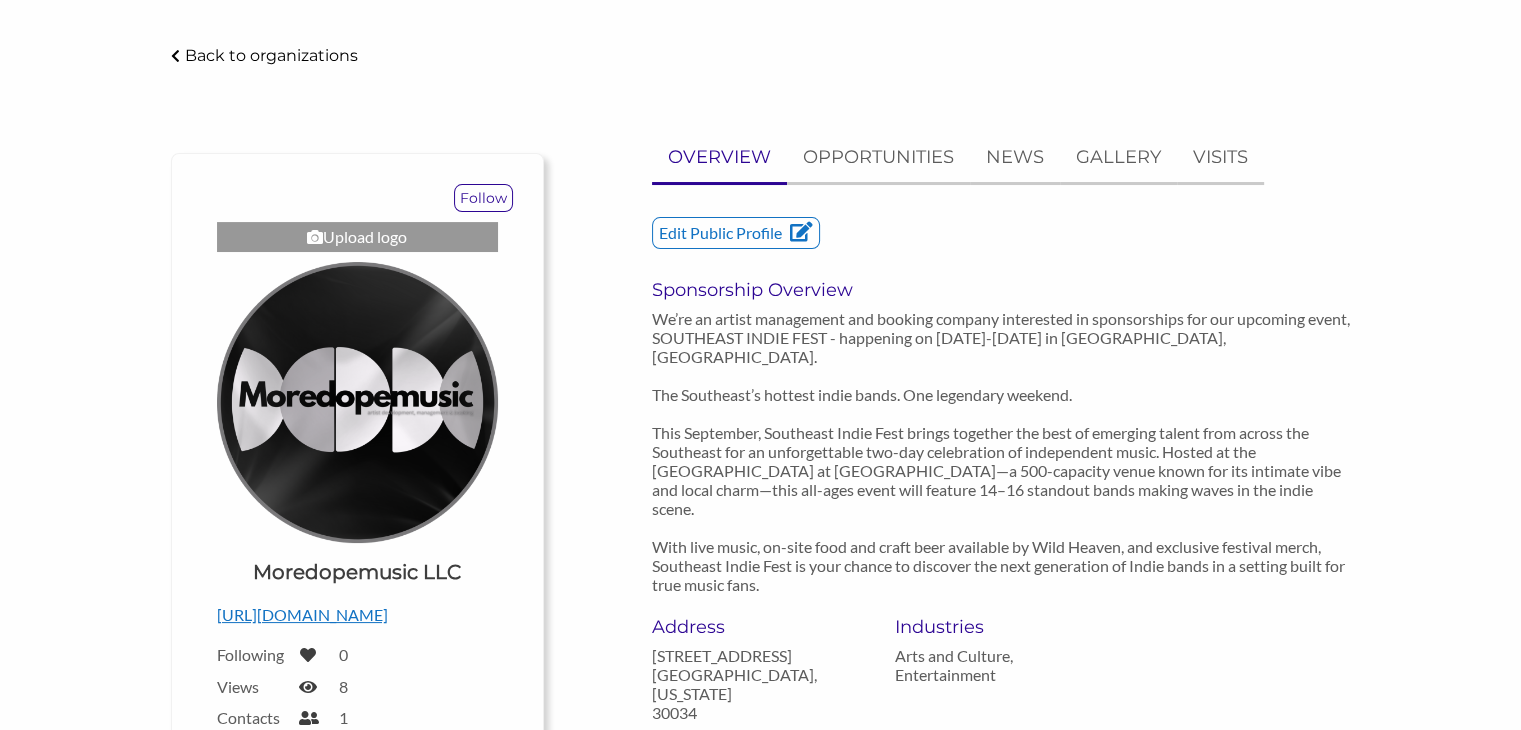 scroll, scrollTop: 84, scrollLeft: 0, axis: vertical 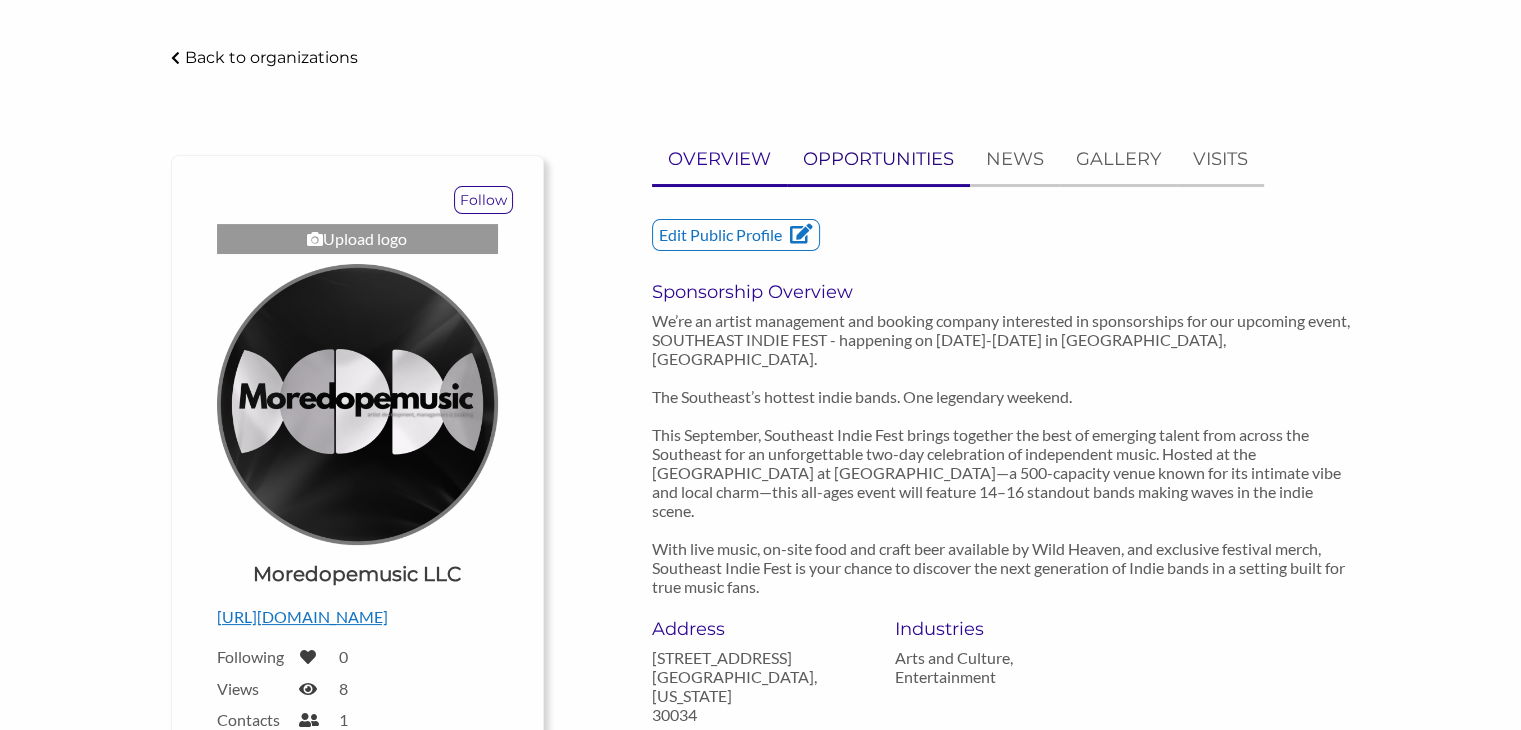 click on "OPPORTUNITIES" at bounding box center (878, 159) 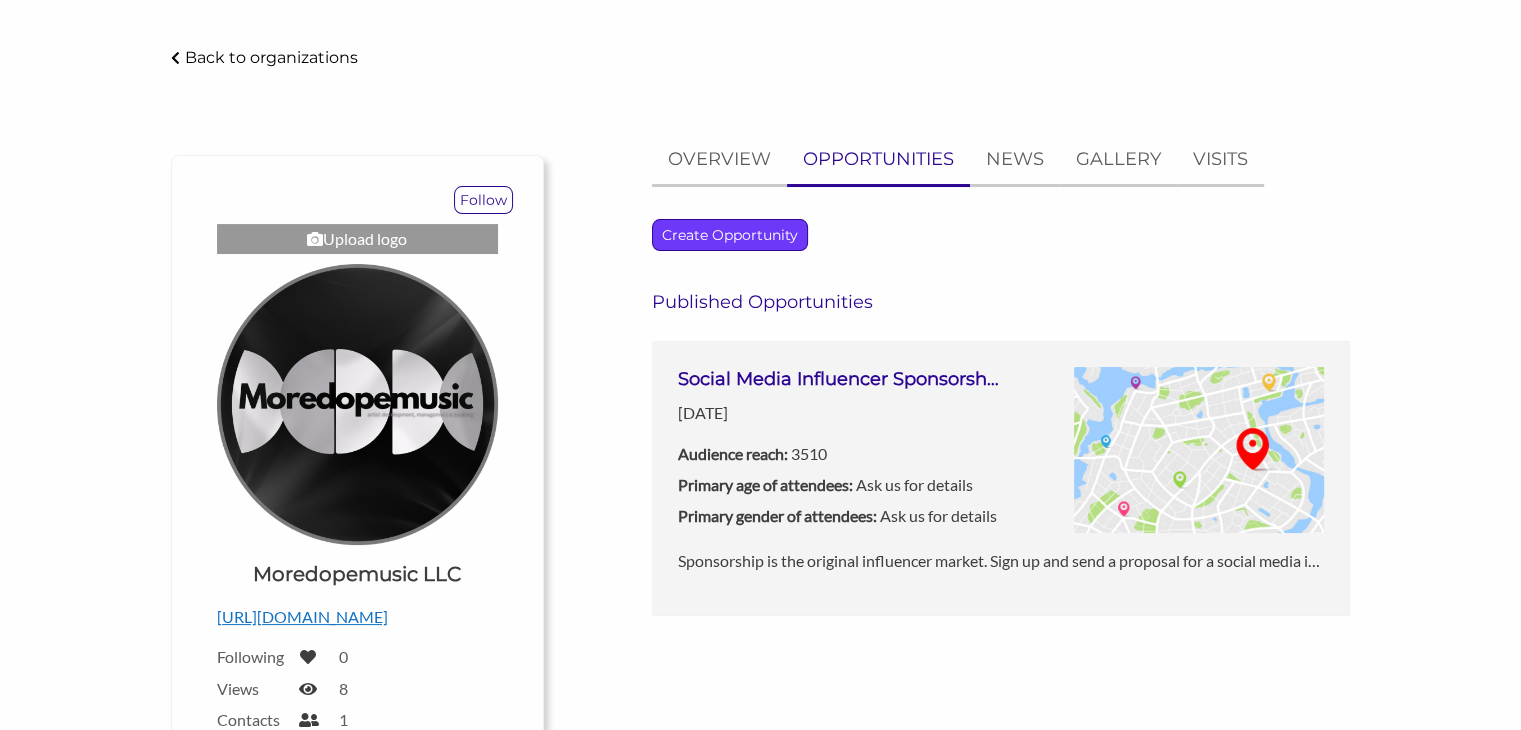 click on "Create Opportunity" at bounding box center (730, 235) 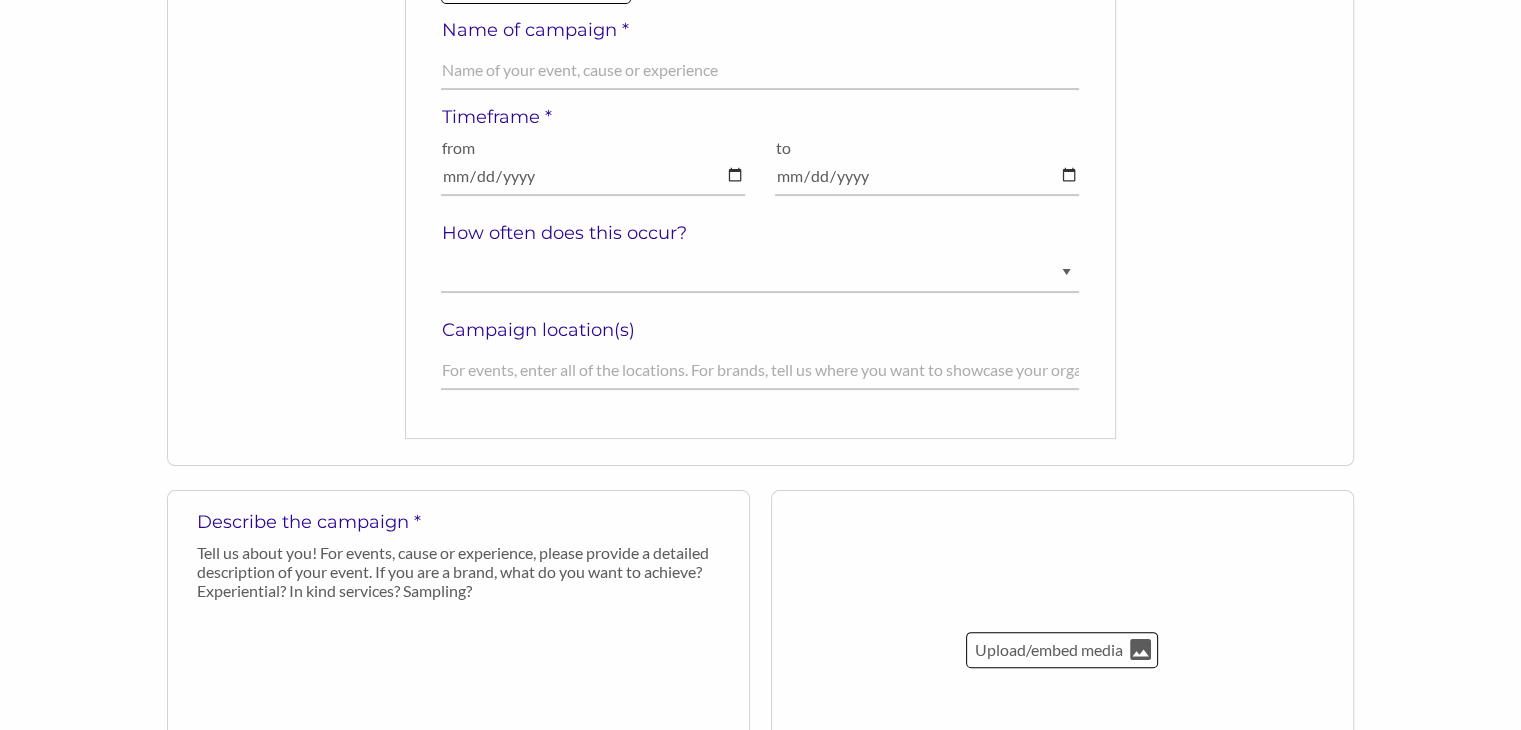 scroll, scrollTop: 66, scrollLeft: 0, axis: vertical 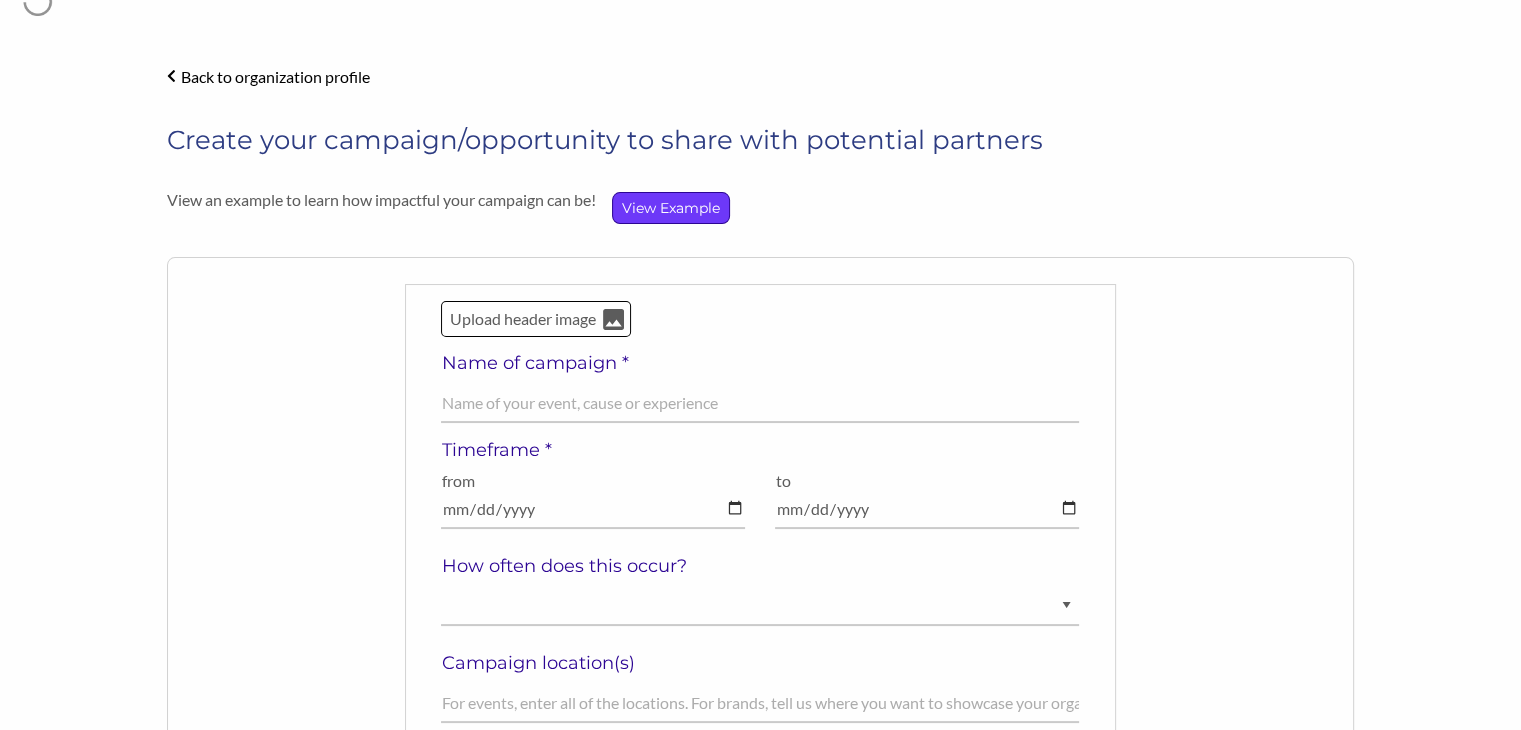 click on "View Example" at bounding box center (671, 208) 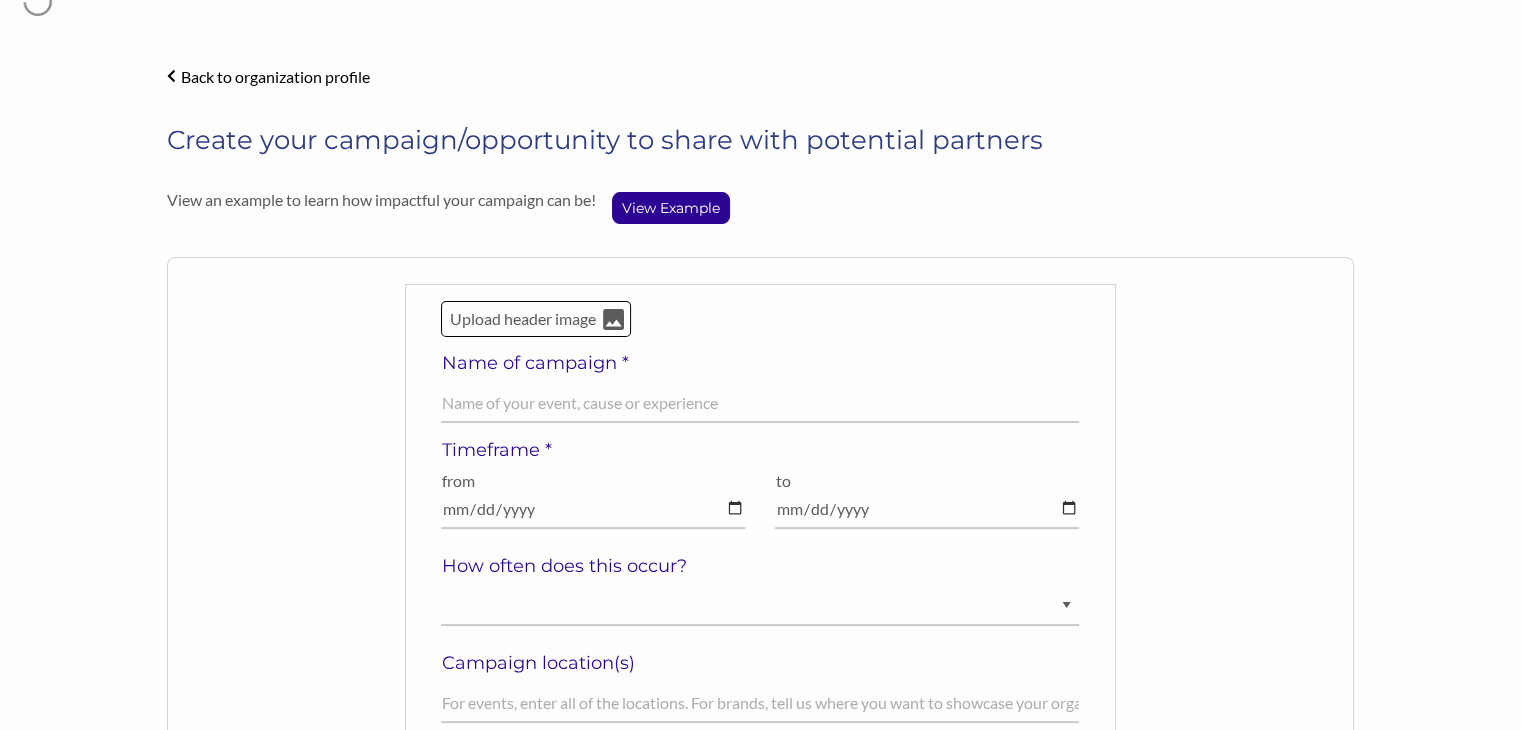click on "Back to organization profile" at bounding box center (268, 75) 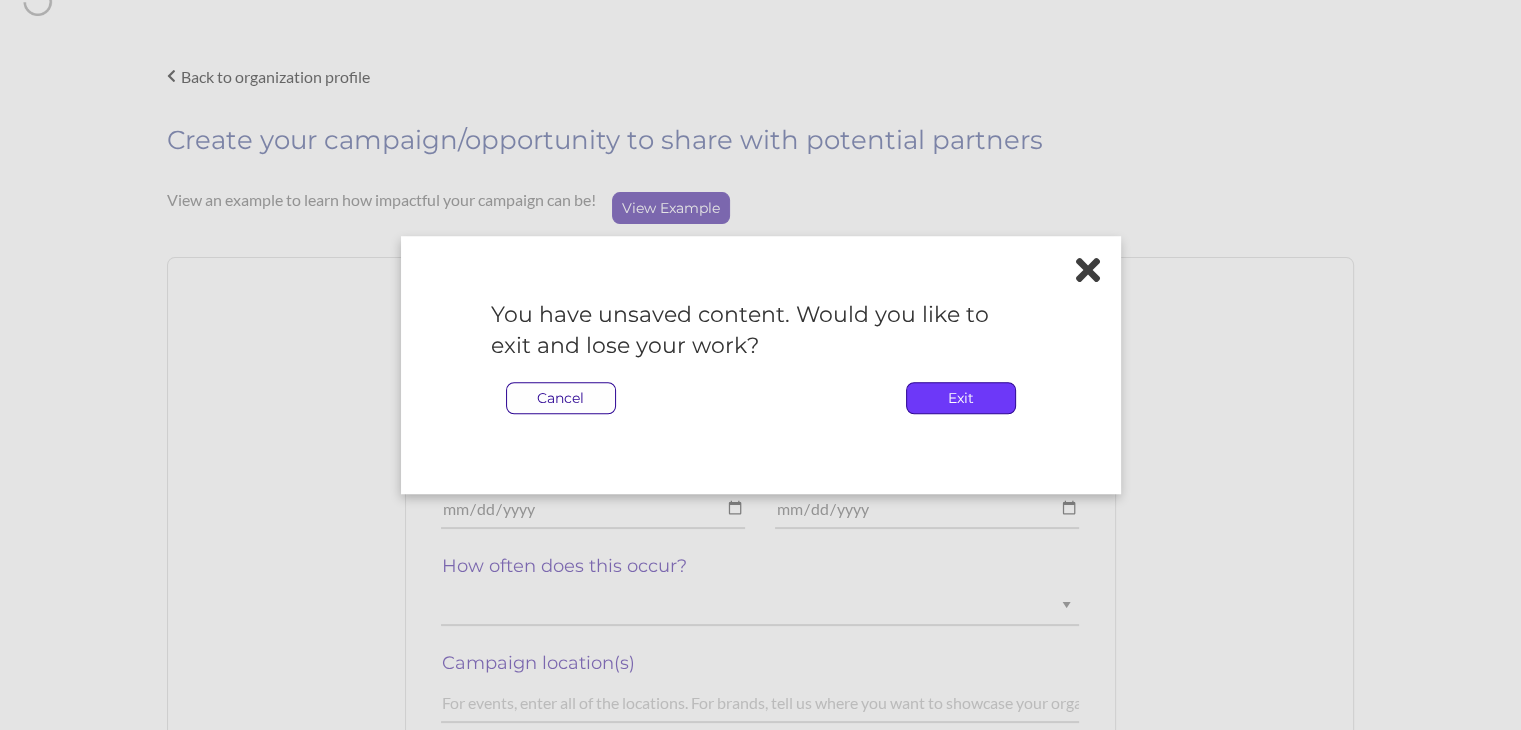 click on "Exit" at bounding box center (961, 398) 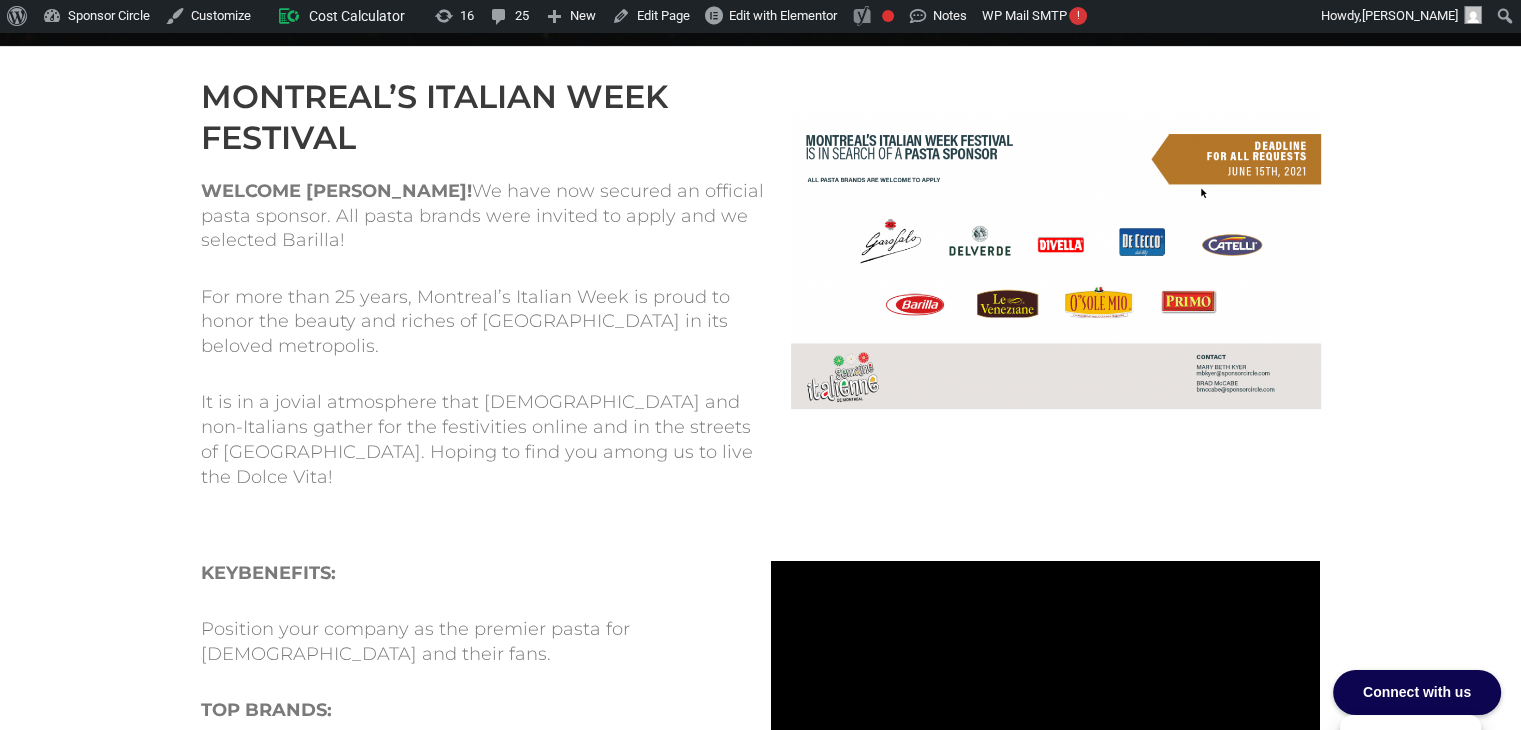 scroll, scrollTop: 655, scrollLeft: 0, axis: vertical 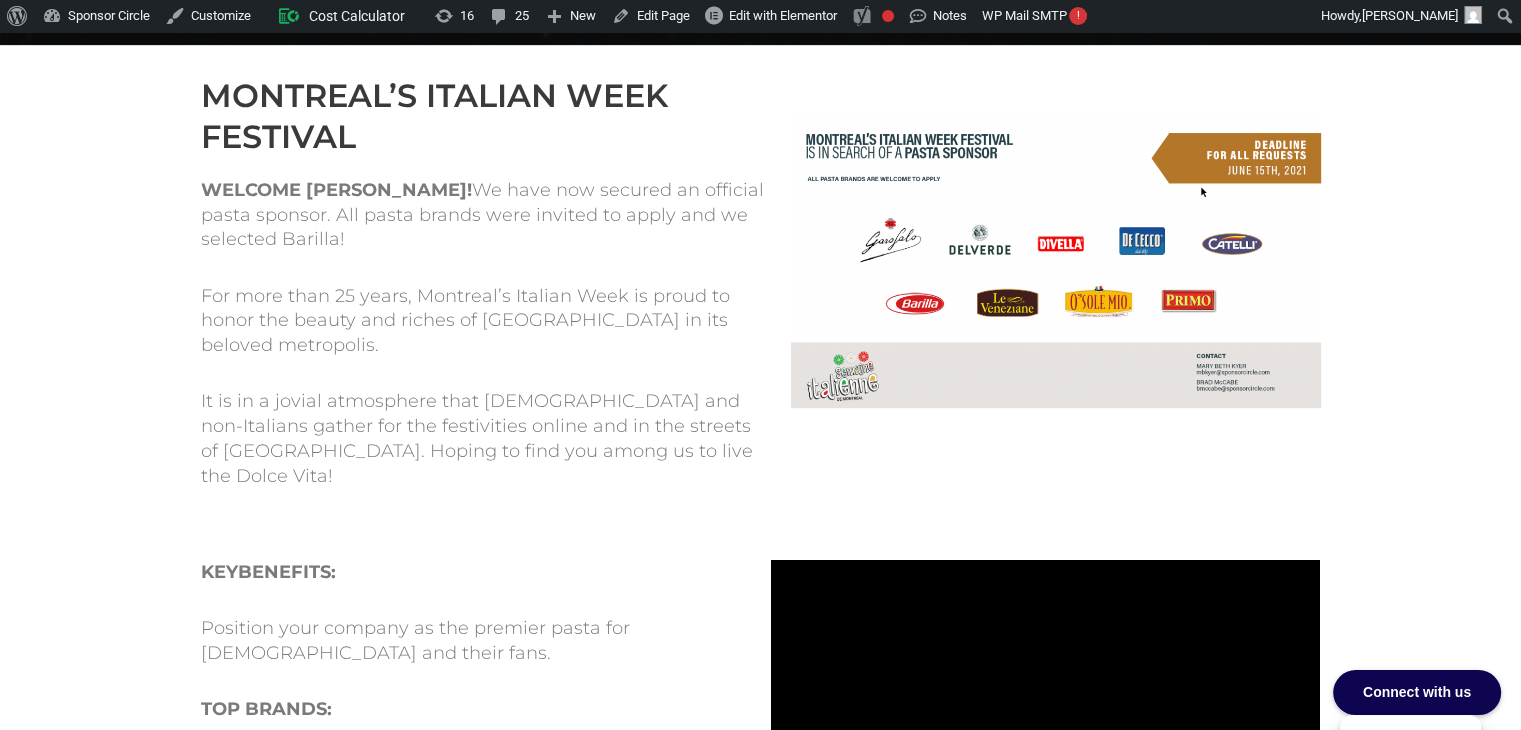 drag, startPoint x: 552, startPoint y: 464, endPoint x: 699, endPoint y: 515, distance: 155.59563 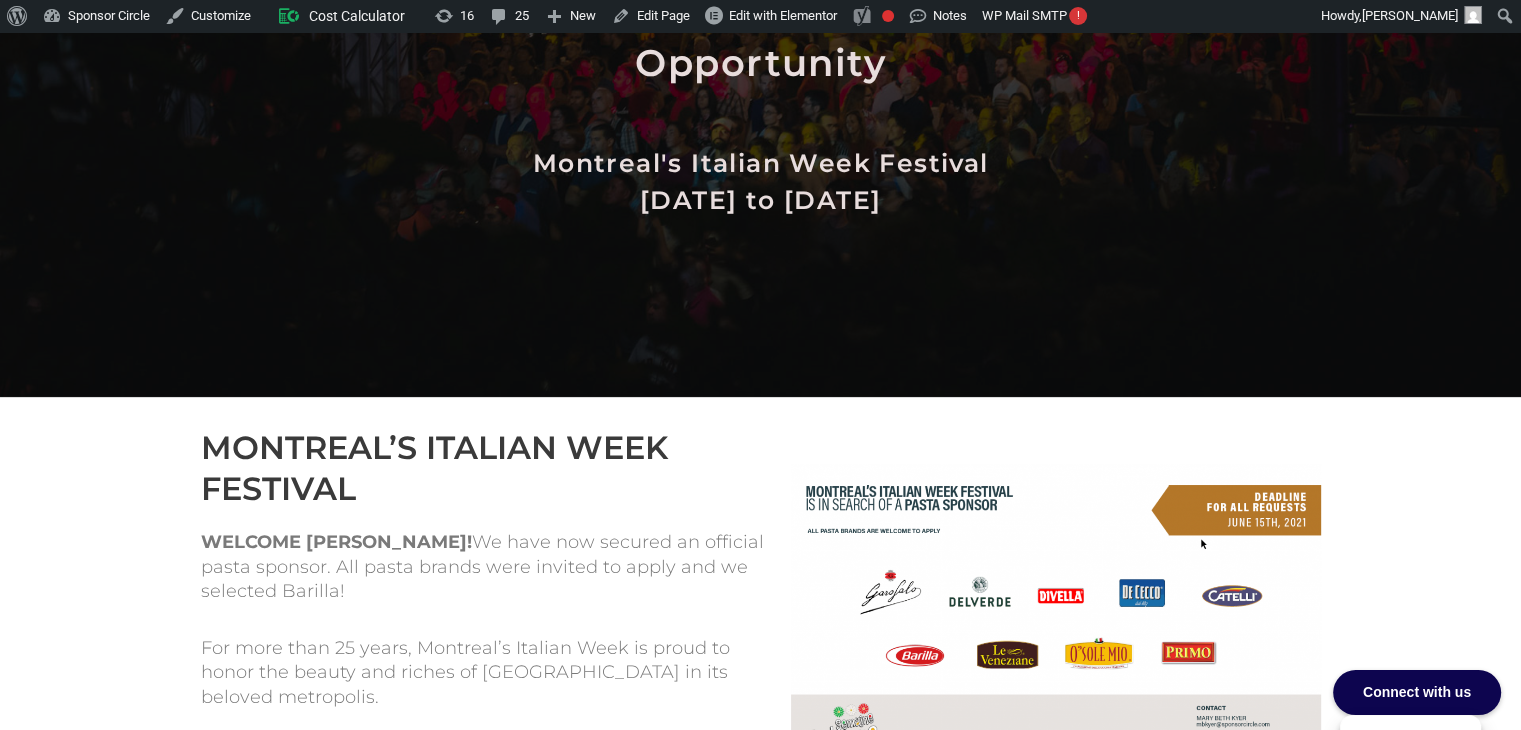 scroll, scrollTop: 302, scrollLeft: 0, axis: vertical 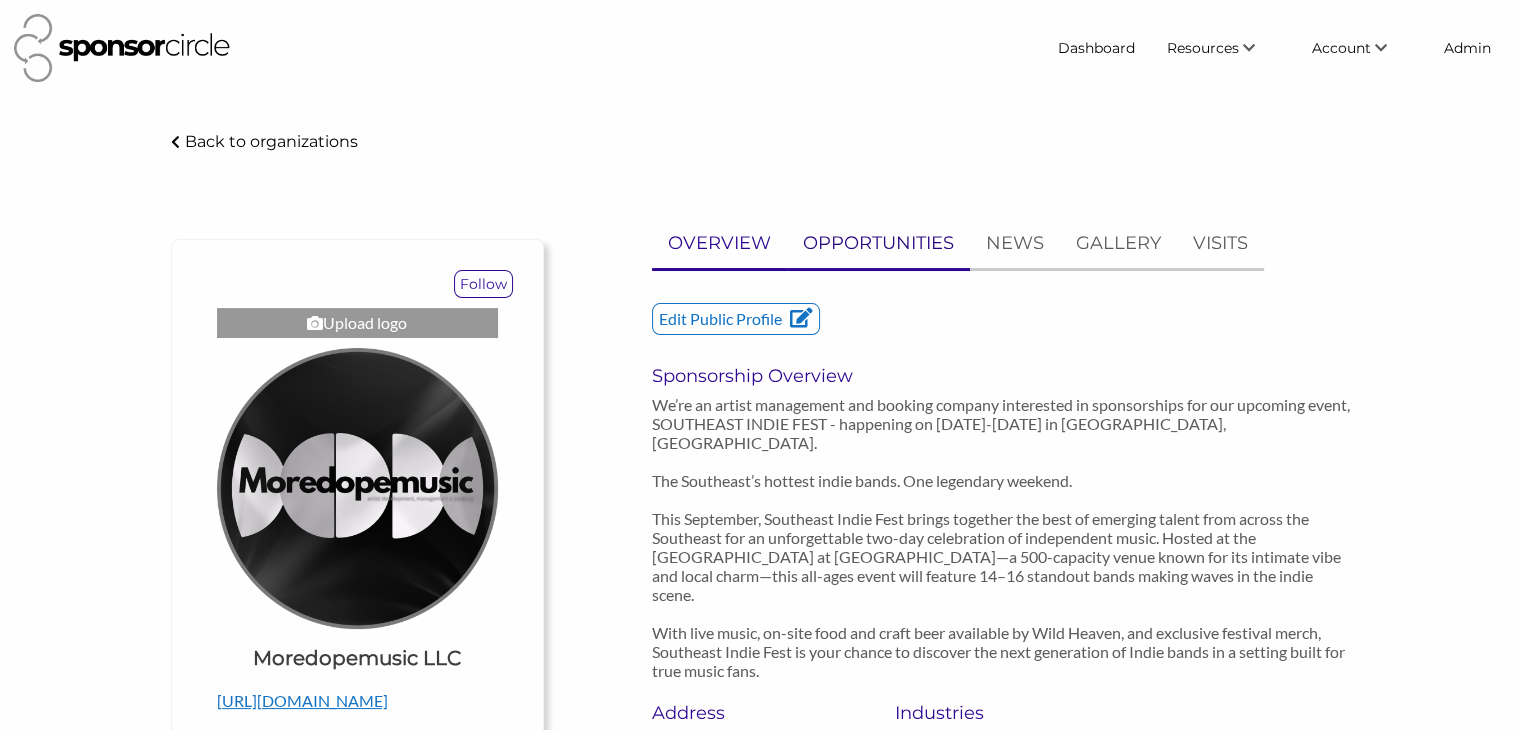 click on "OPPORTUNITIES" at bounding box center (878, 243) 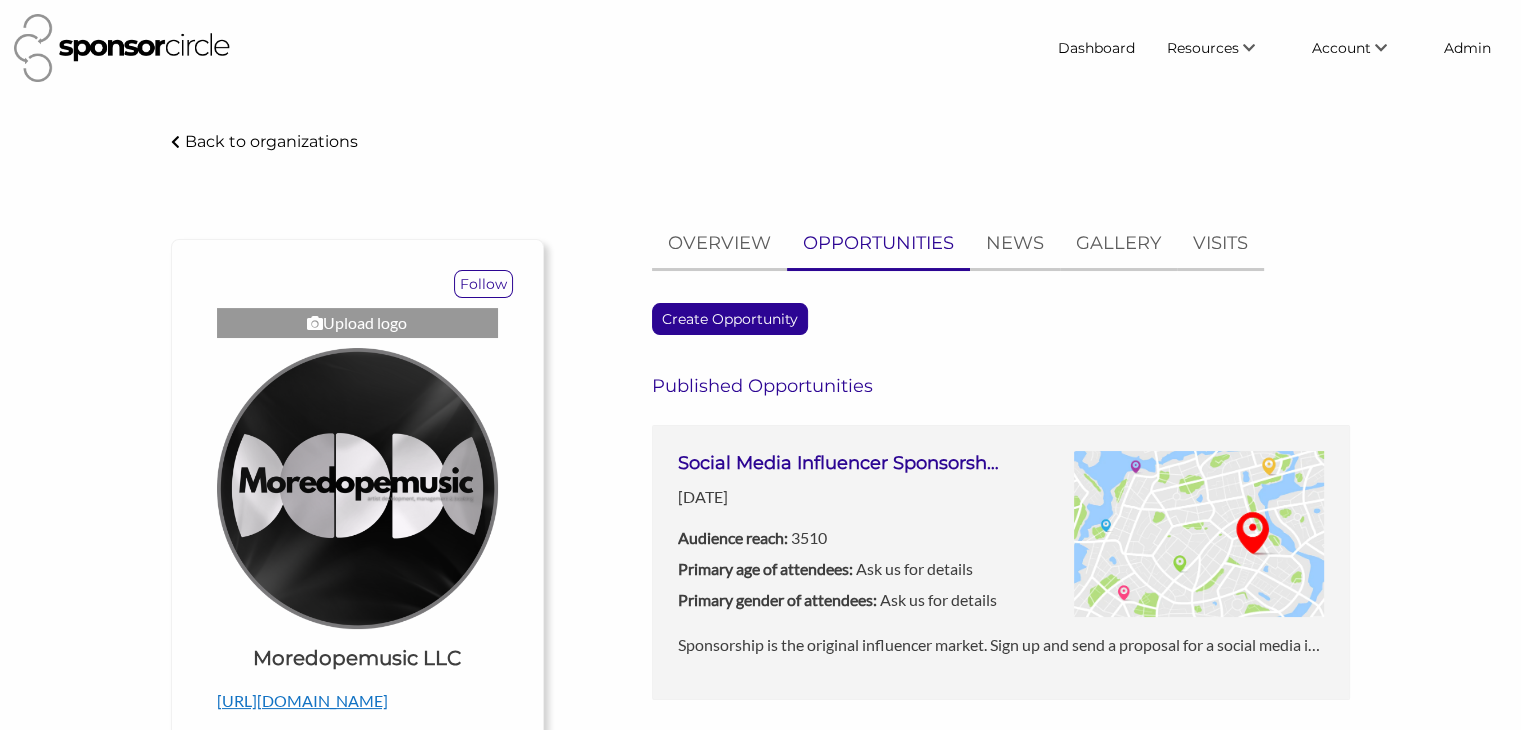 click on "Social Media Influencer Sponsorship" at bounding box center [839, 463] 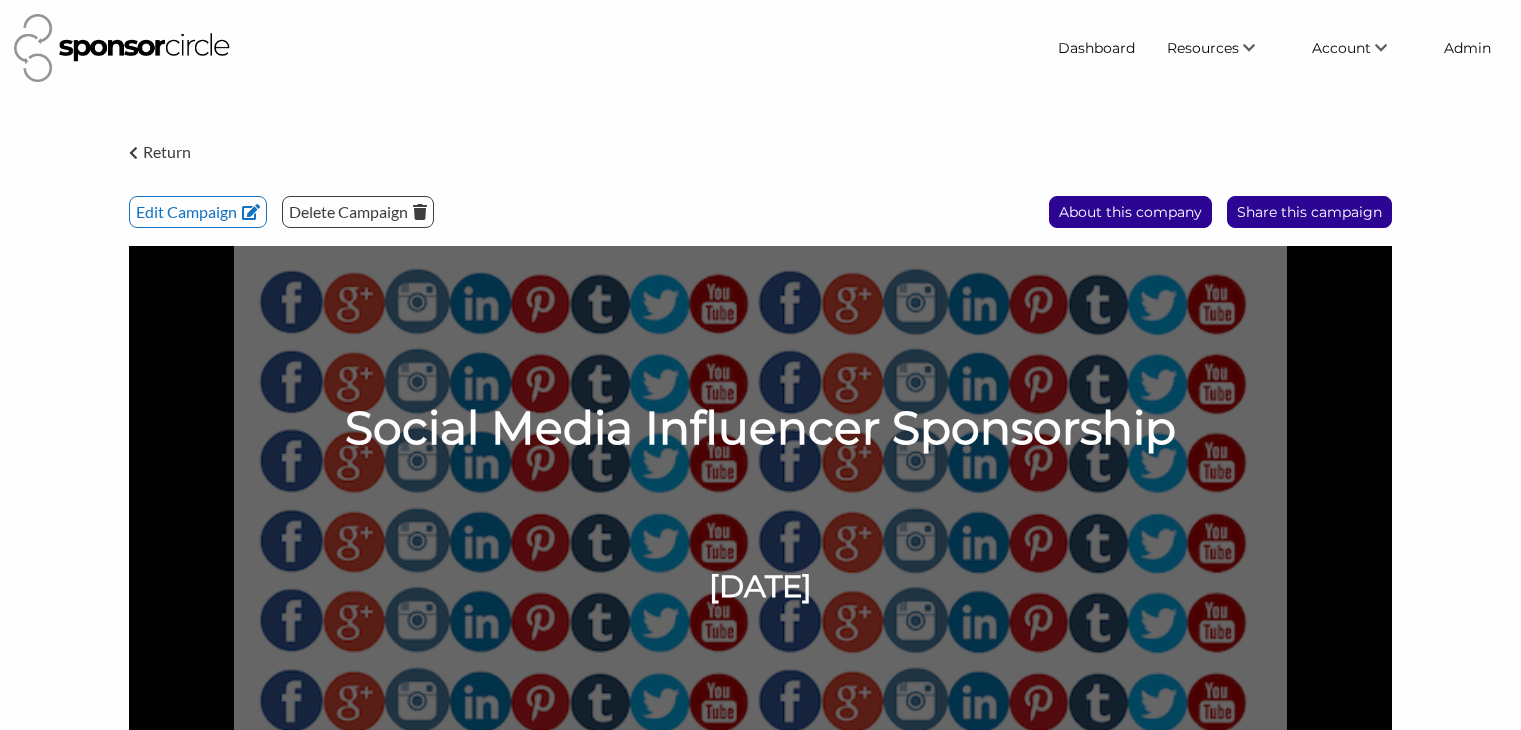 scroll, scrollTop: 0, scrollLeft: 0, axis: both 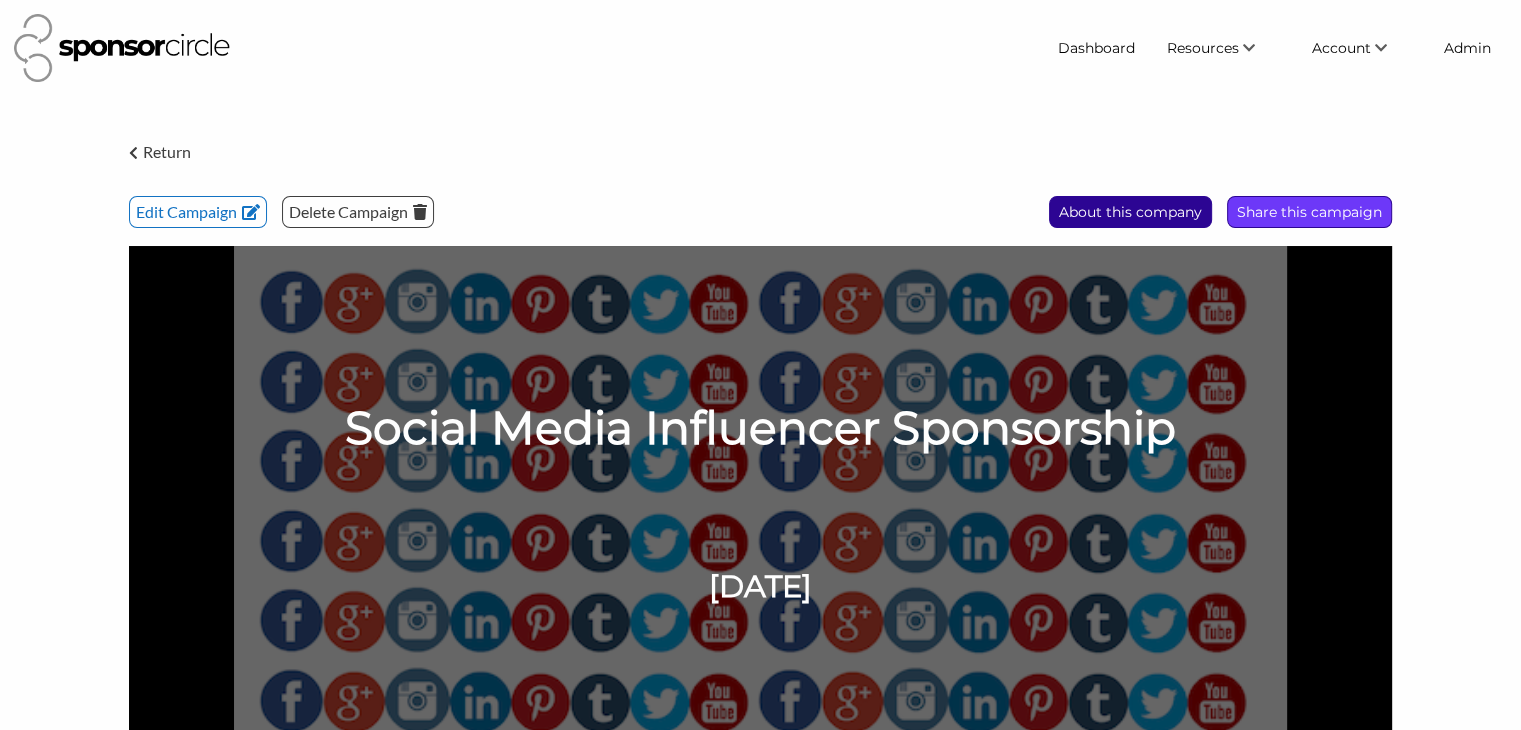 click on "Share this campaign" at bounding box center [1309, 212] 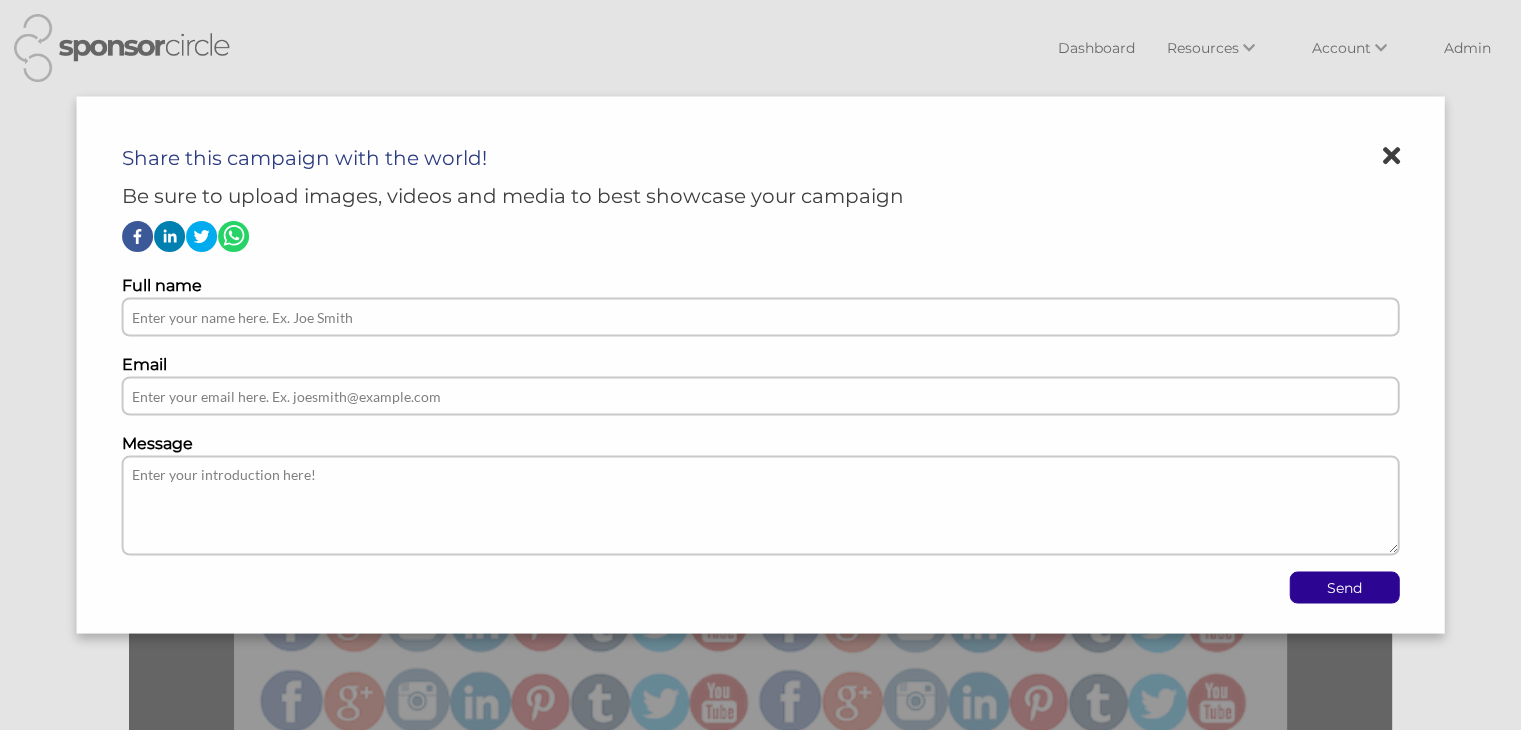 click at bounding box center (760, 365) 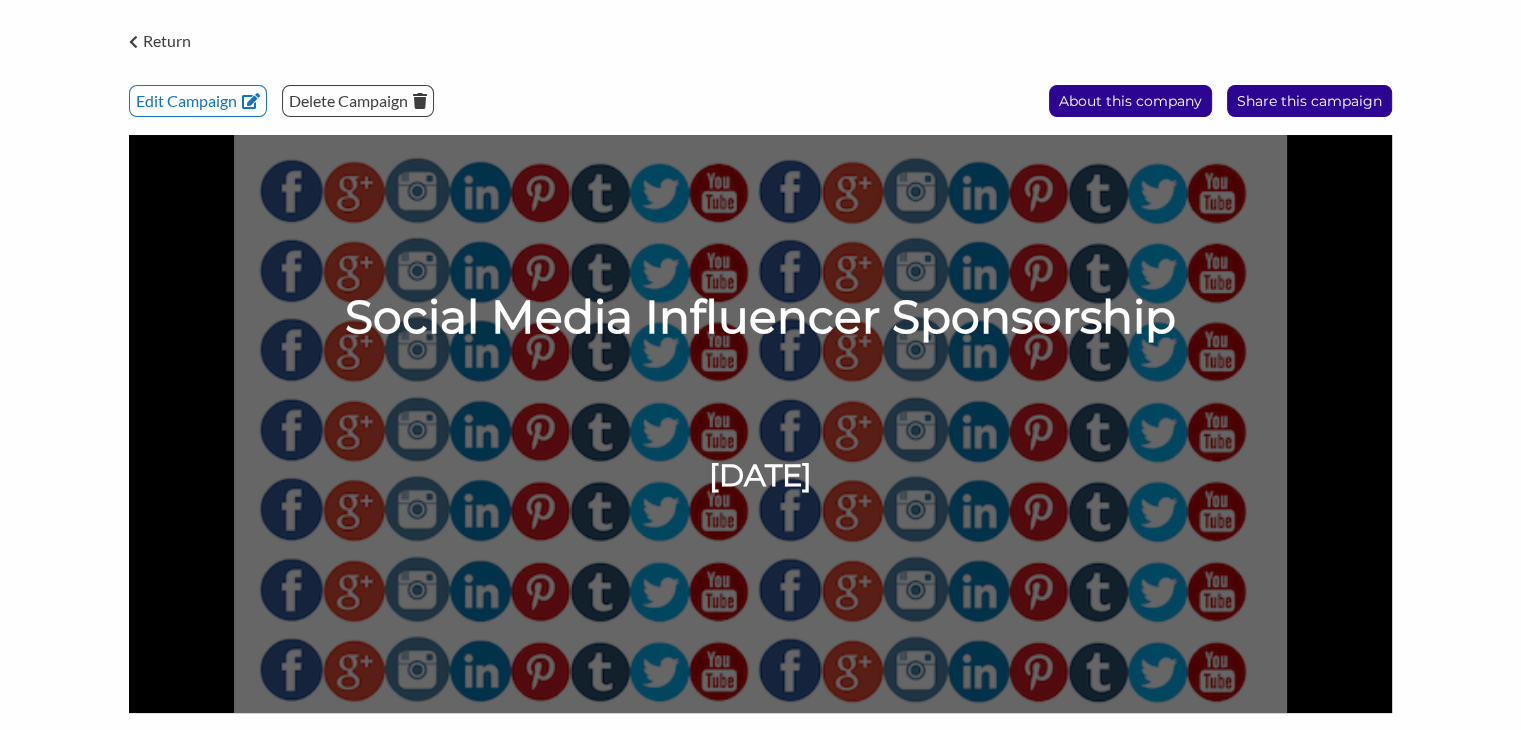 scroll, scrollTop: 0, scrollLeft: 0, axis: both 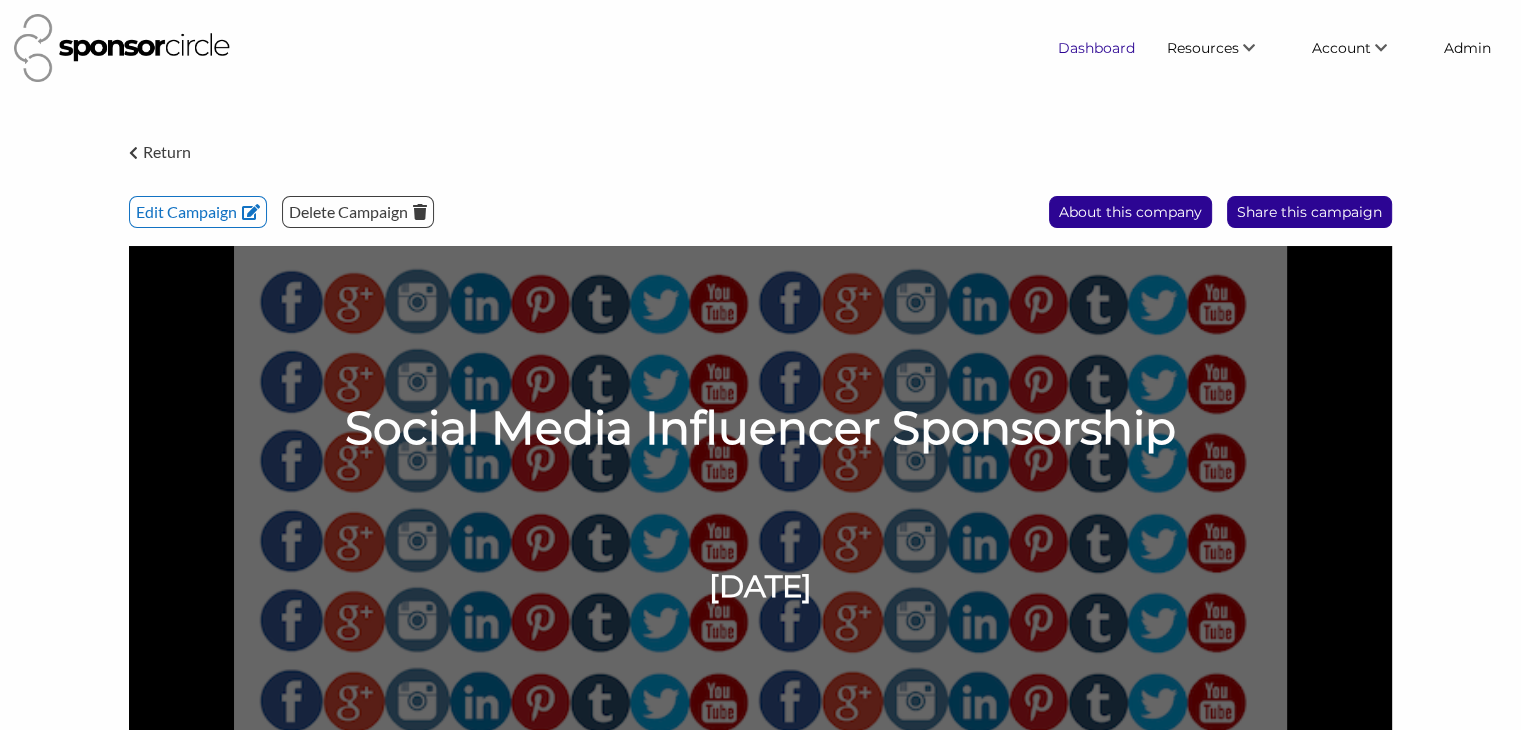 click on "Dashboard" at bounding box center (1096, 48) 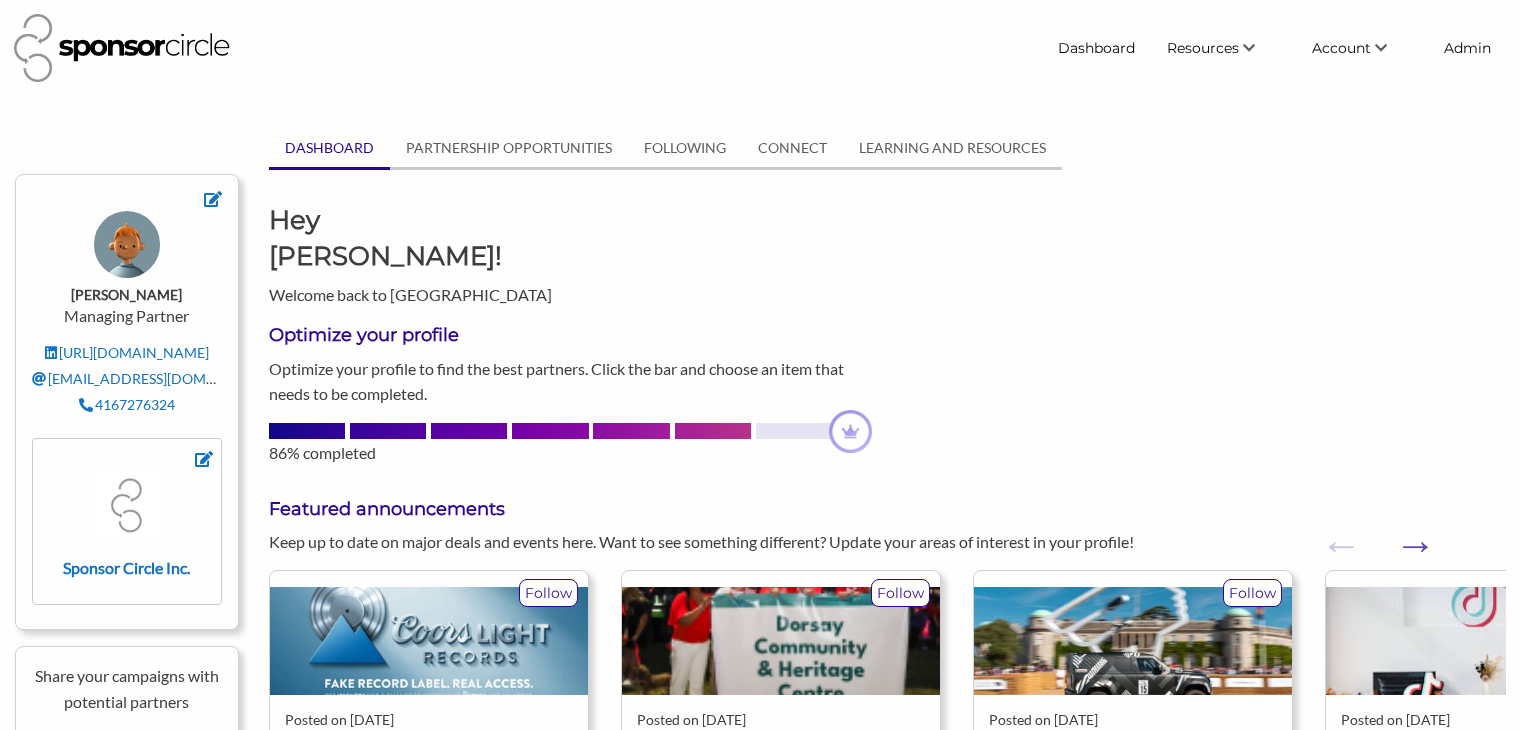 scroll, scrollTop: 0, scrollLeft: 0, axis: both 